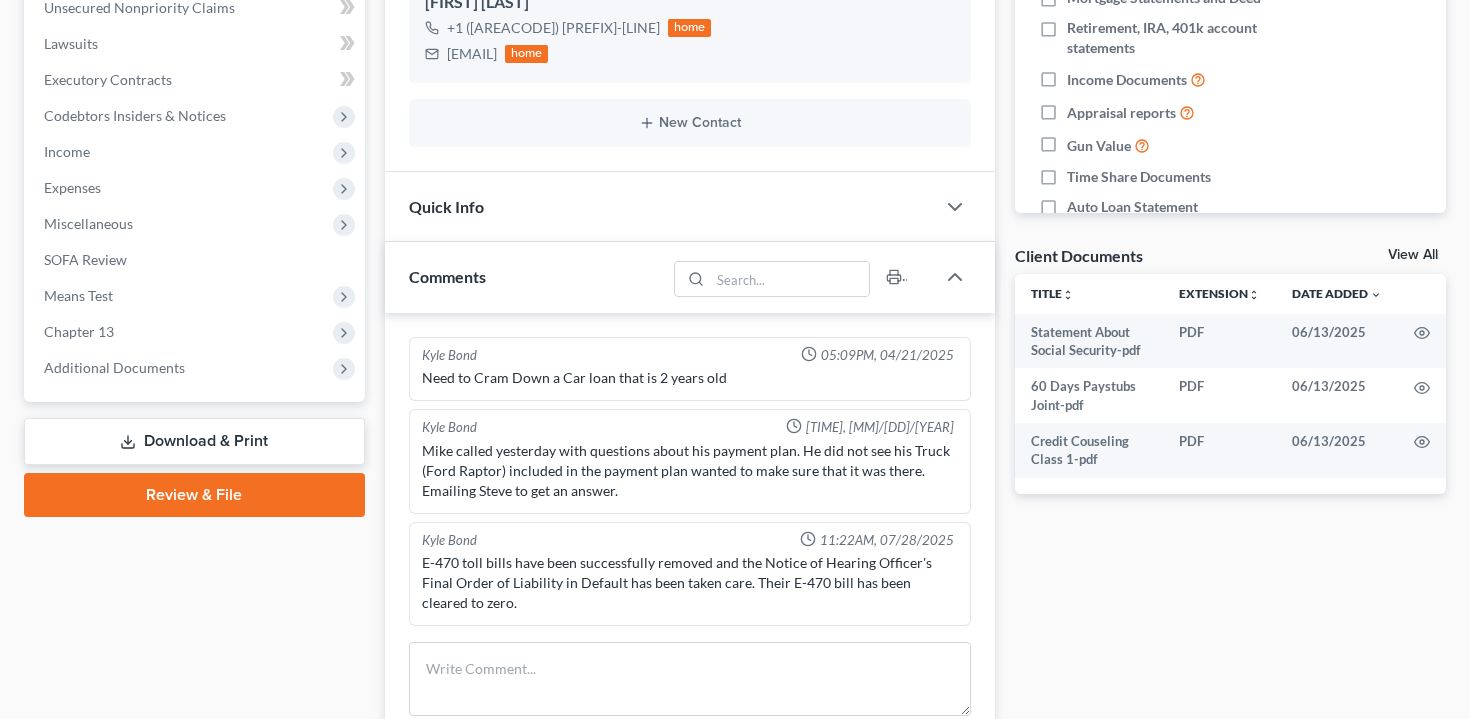 scroll, scrollTop: 644, scrollLeft: 0, axis: vertical 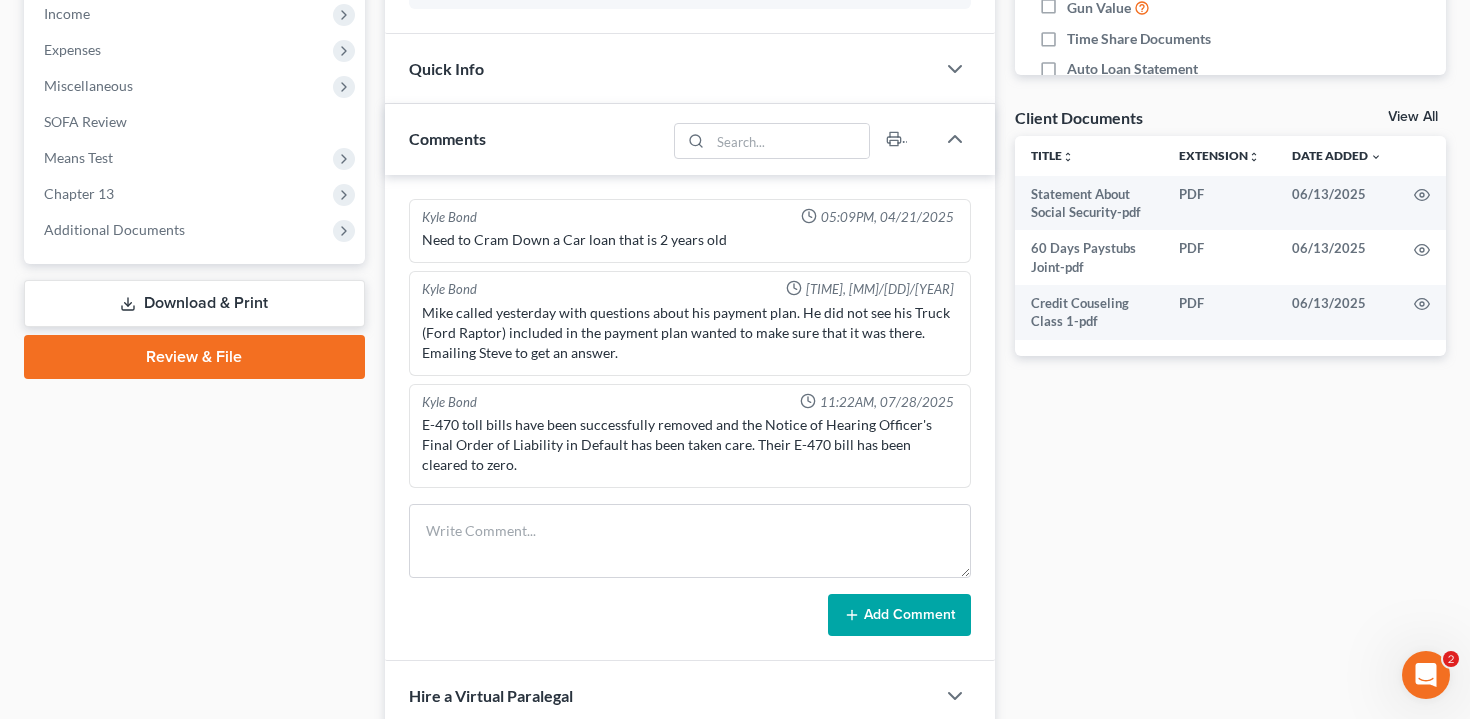 click on "Download & Print" at bounding box center [194, 303] 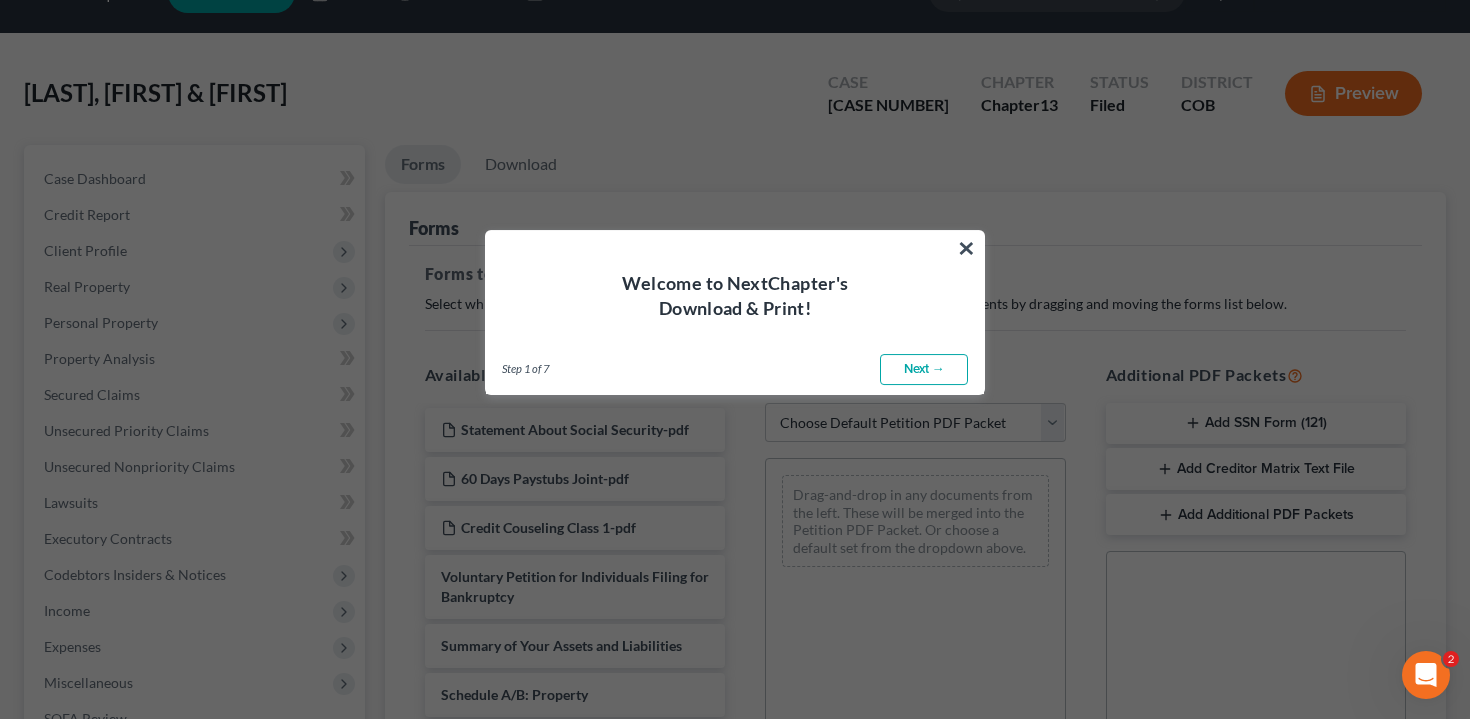 scroll, scrollTop: 0, scrollLeft: 0, axis: both 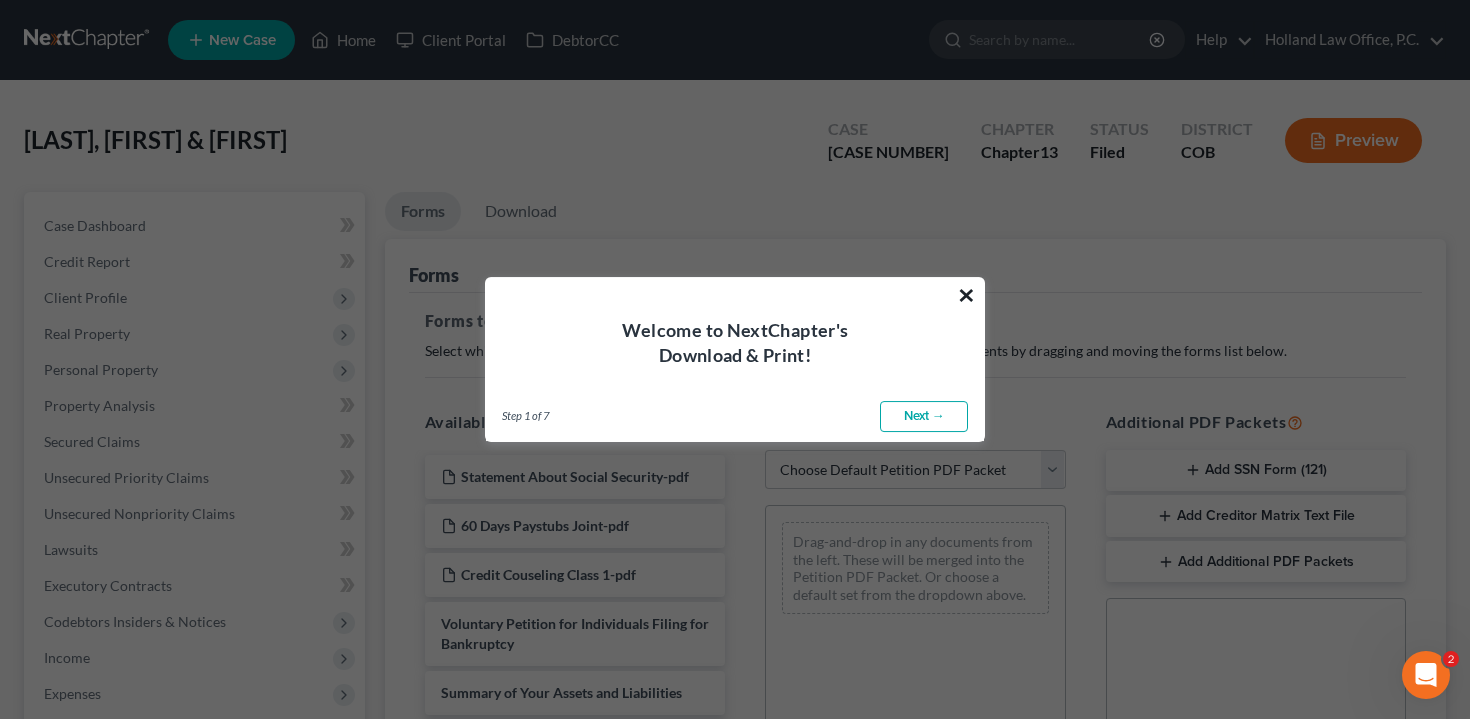 click on "×" at bounding box center [966, 295] 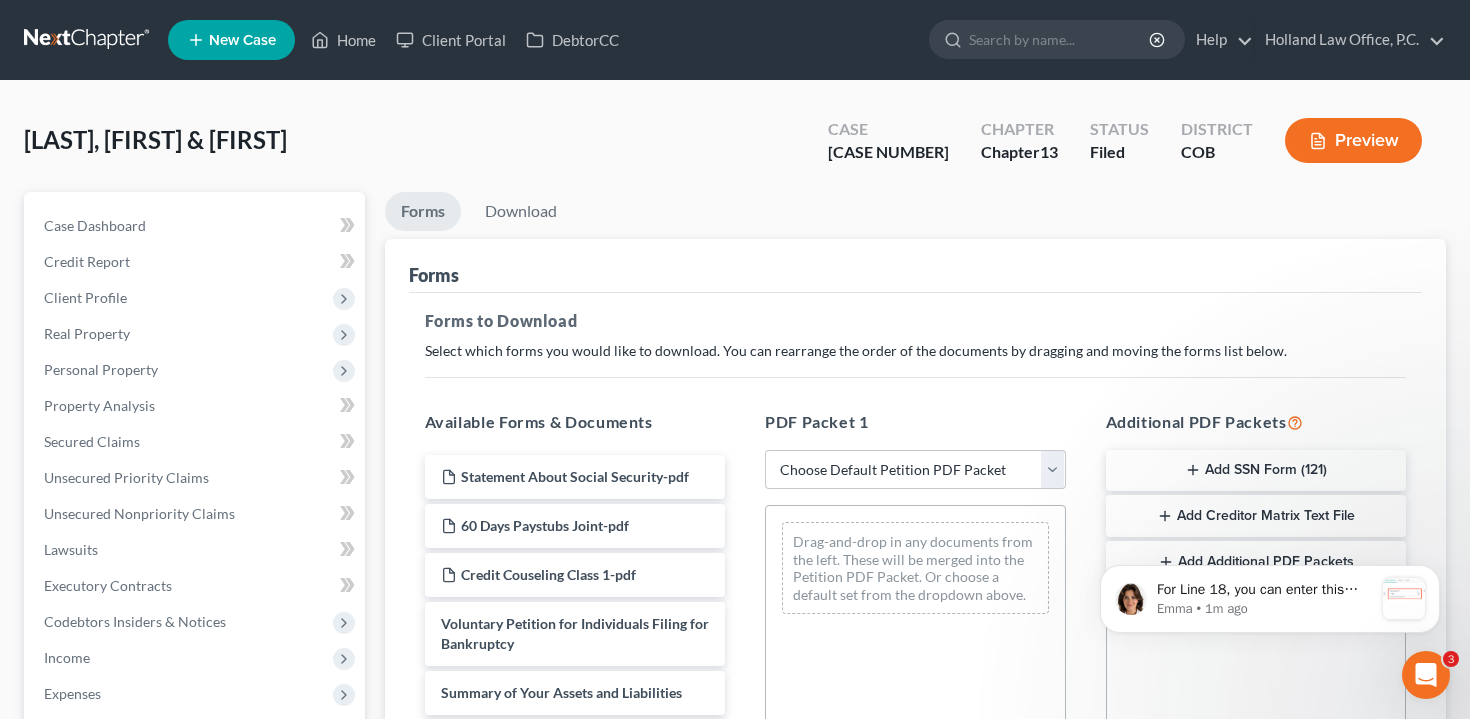 scroll, scrollTop: 0, scrollLeft: 0, axis: both 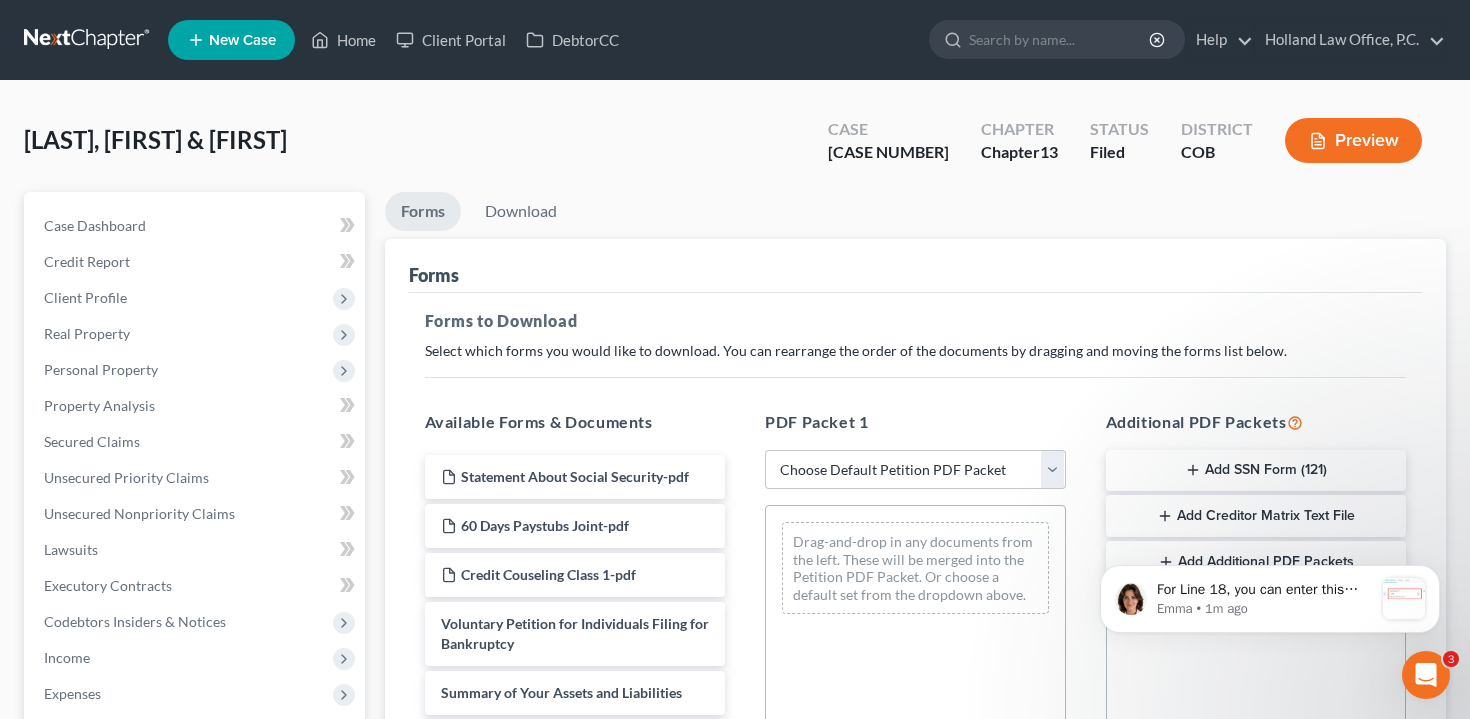 click on "Preview" at bounding box center (1353, 140) 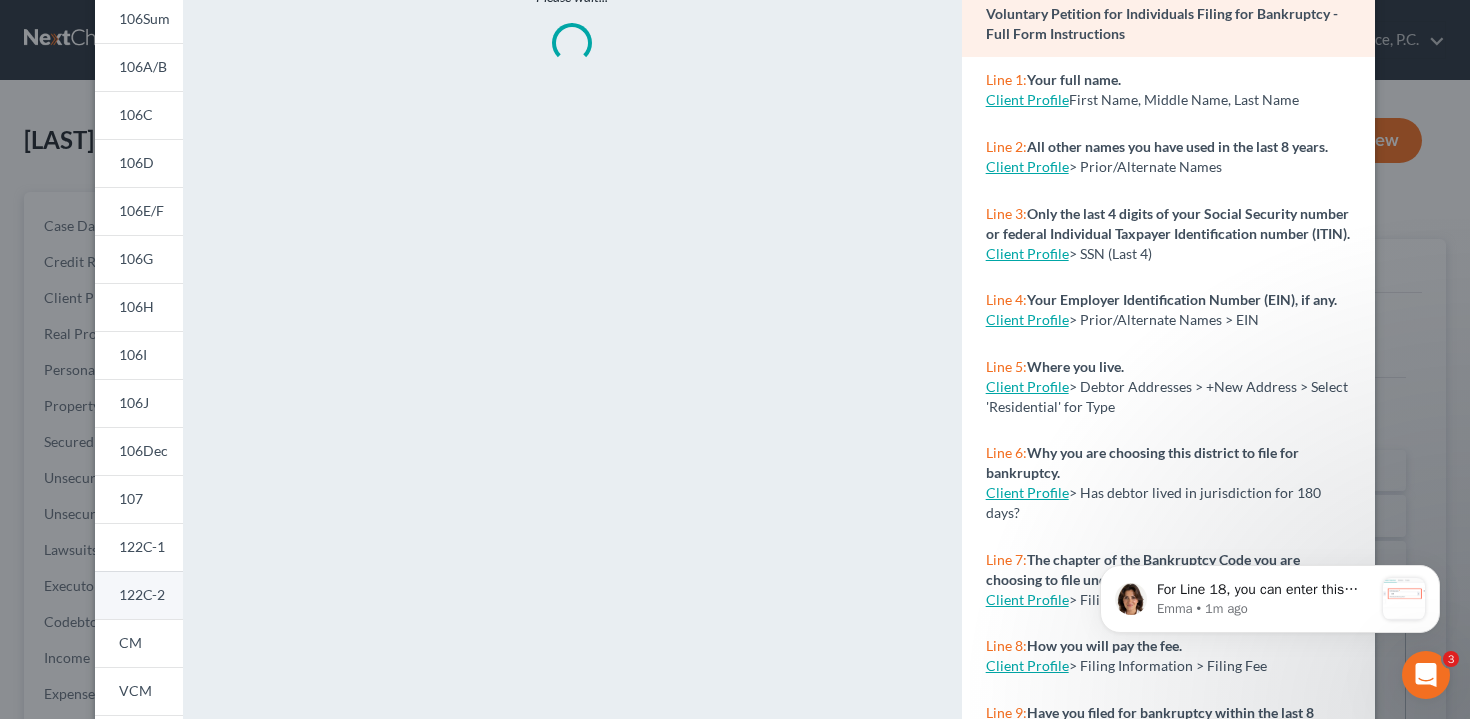 scroll, scrollTop: 170, scrollLeft: 0, axis: vertical 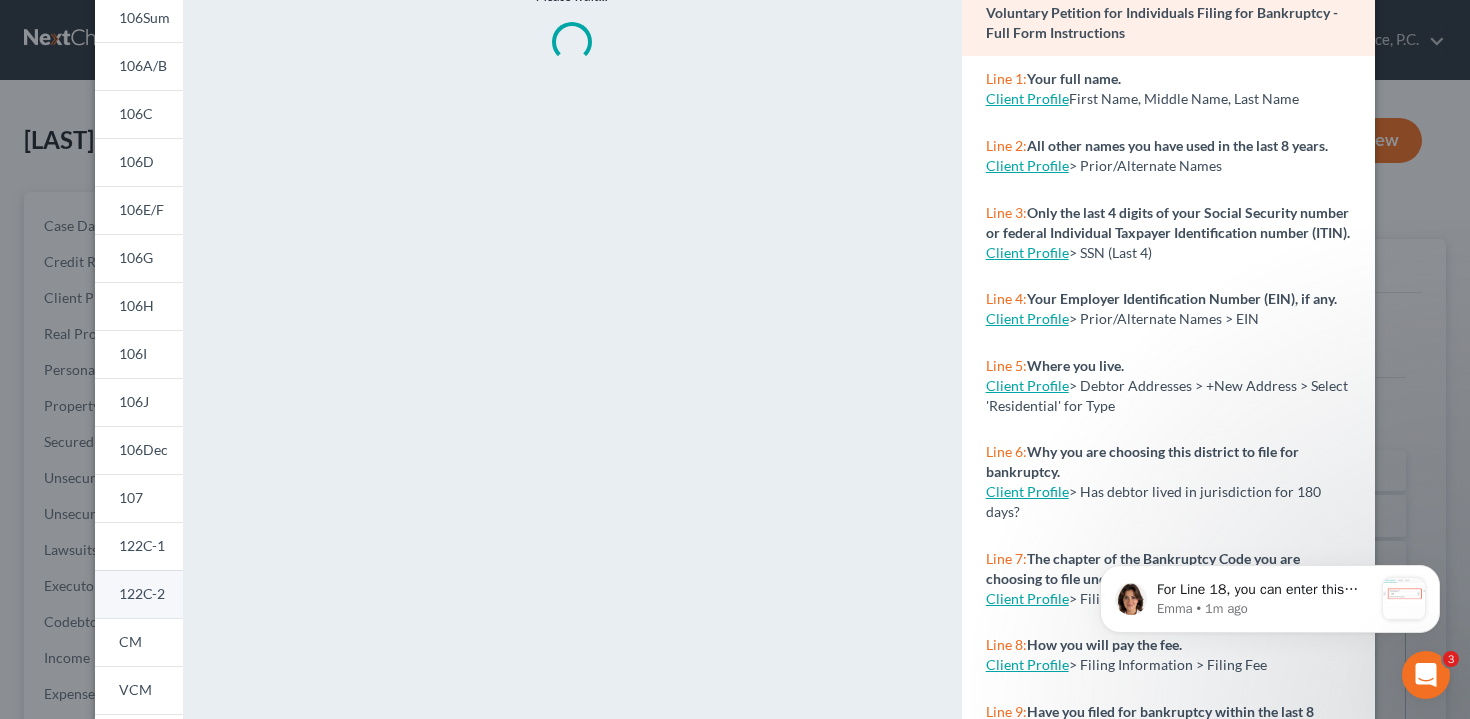 click on "122C-2" at bounding box center [142, 593] 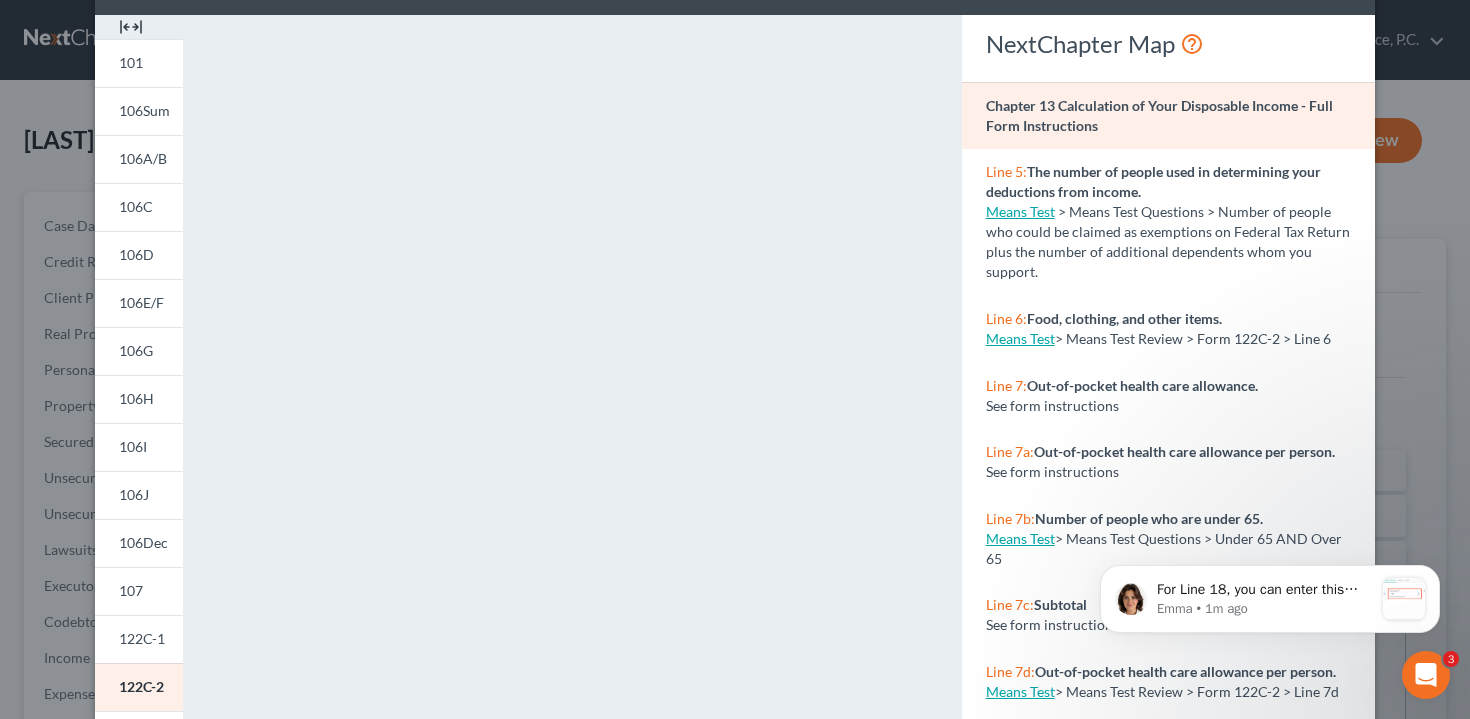scroll, scrollTop: 0, scrollLeft: 0, axis: both 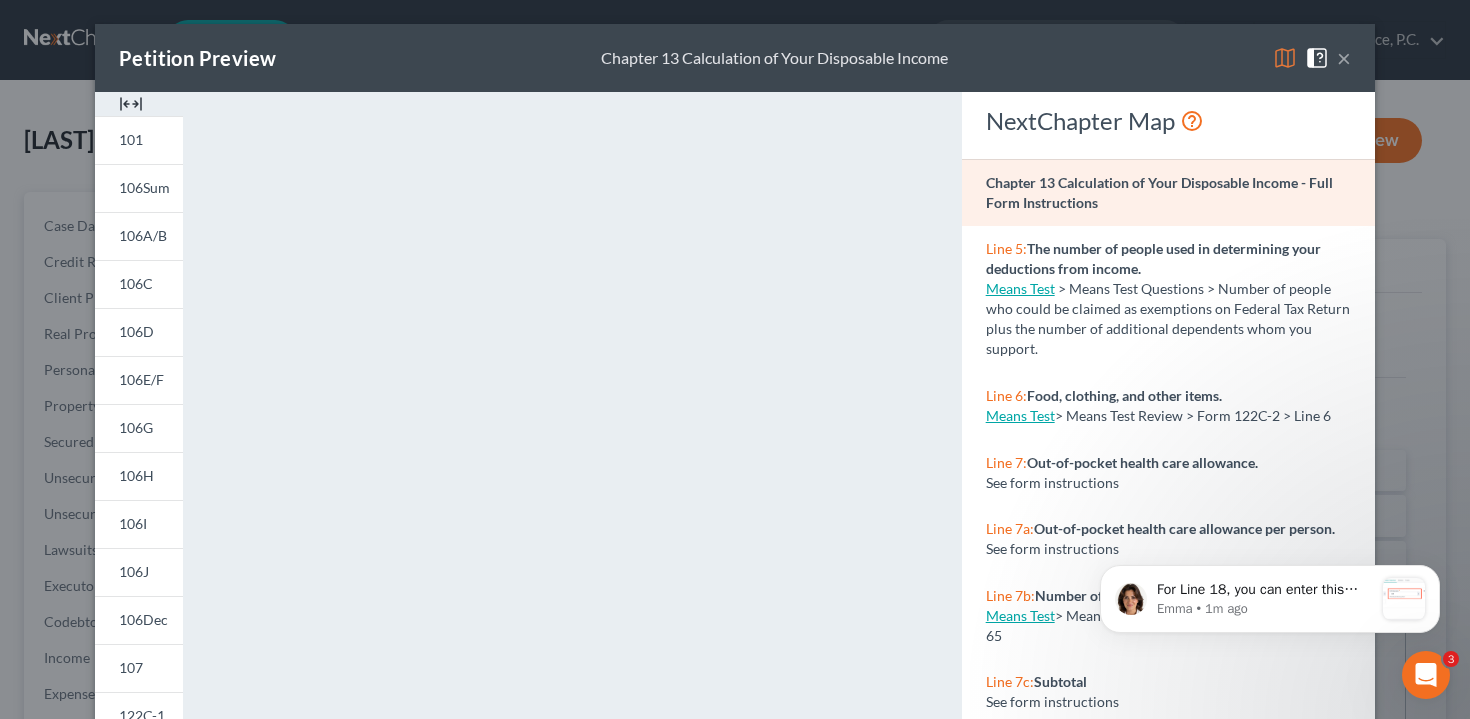 click on "[MM]/[DD]/[YY] [TIME]" at bounding box center [735, 359] 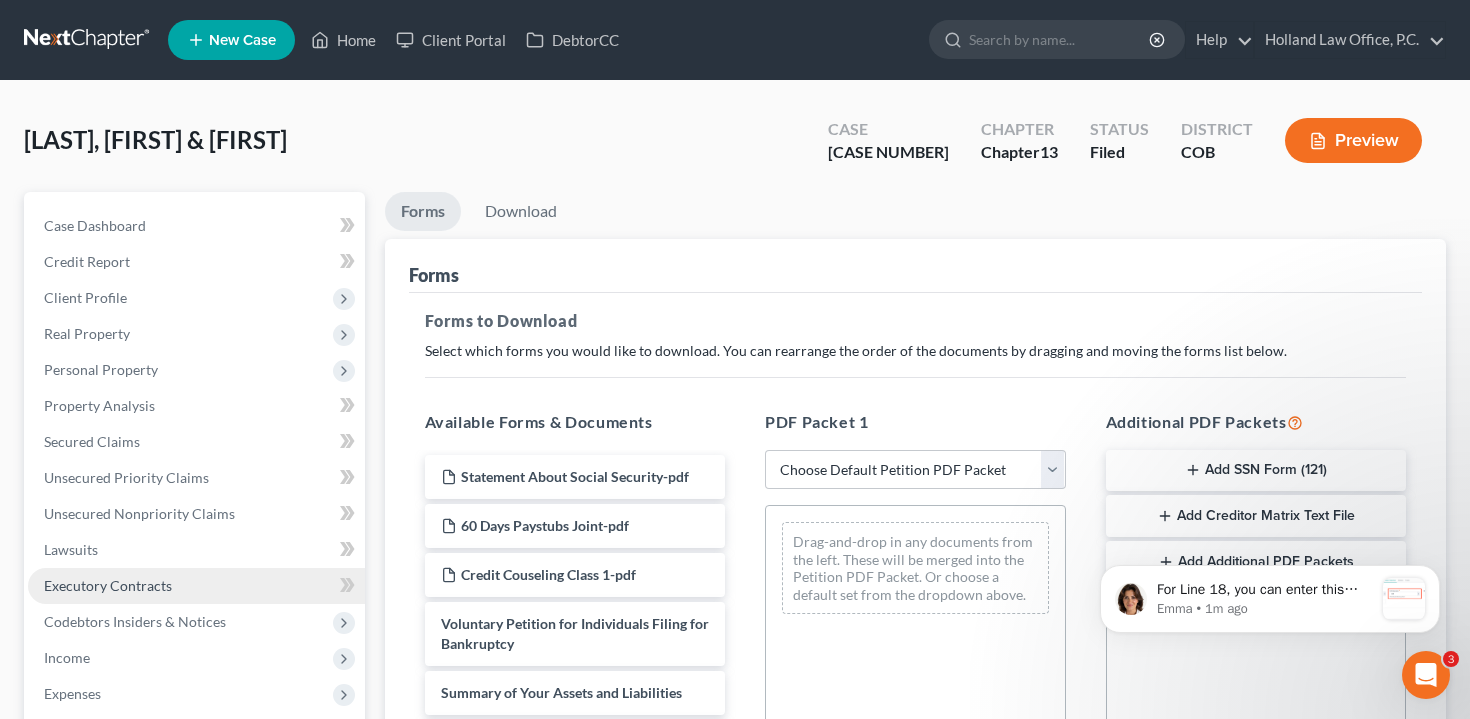 scroll, scrollTop: 27, scrollLeft: 0, axis: vertical 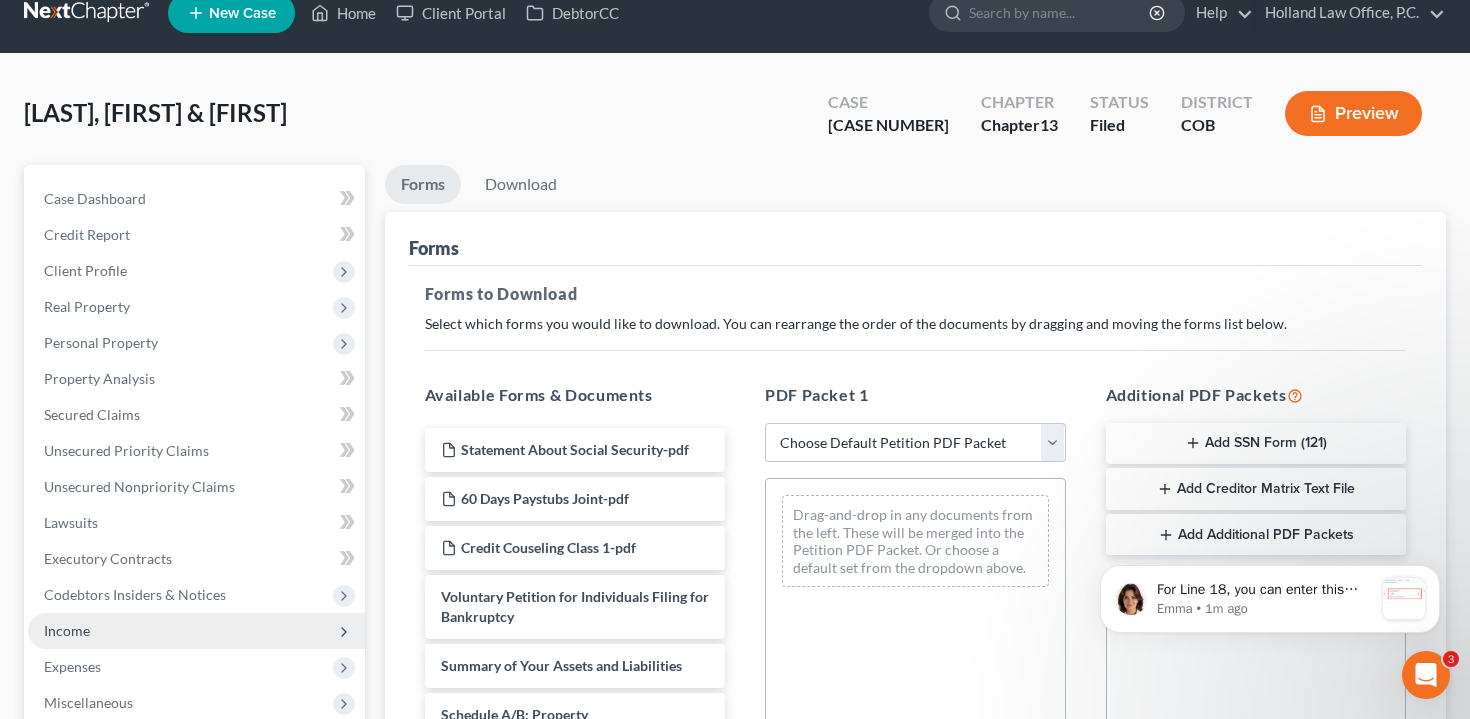 click on "Income" at bounding box center [196, 631] 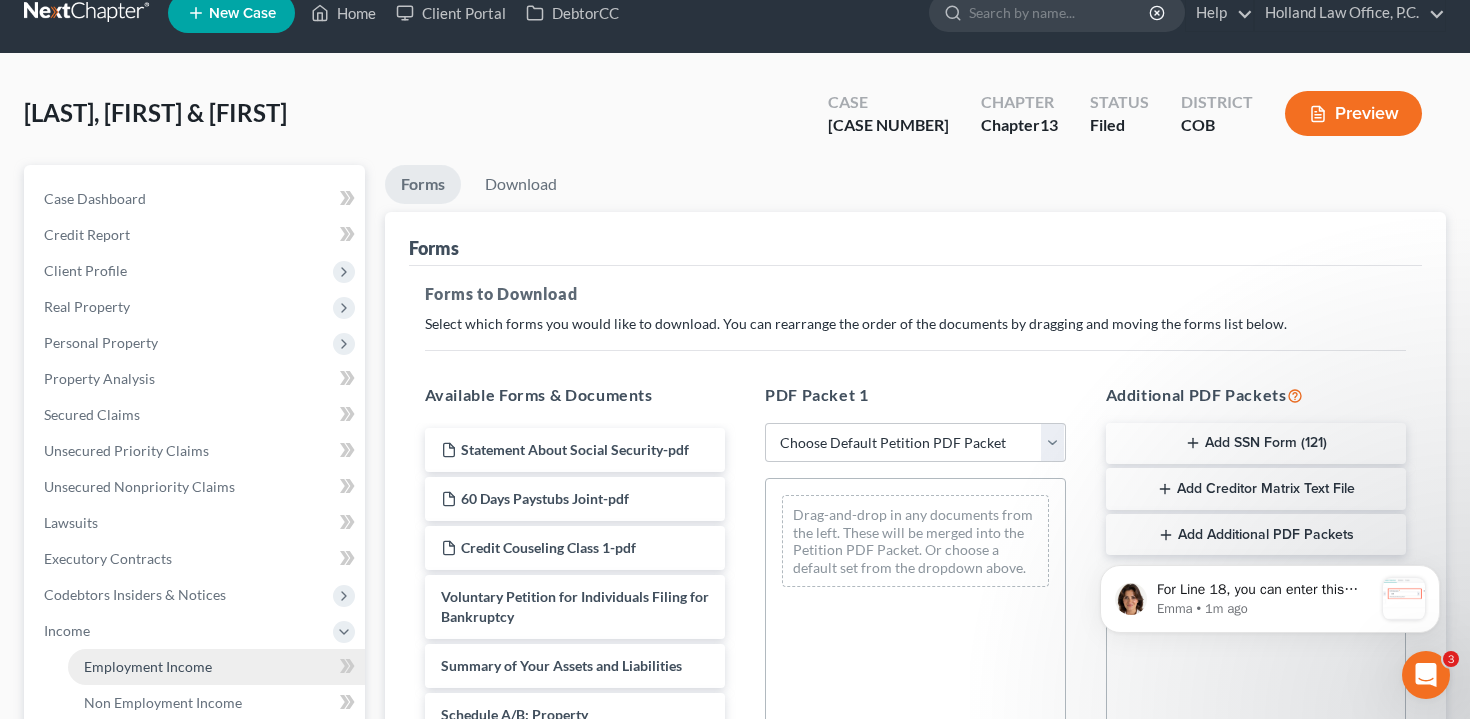 click on "Employment Income" at bounding box center [216, 667] 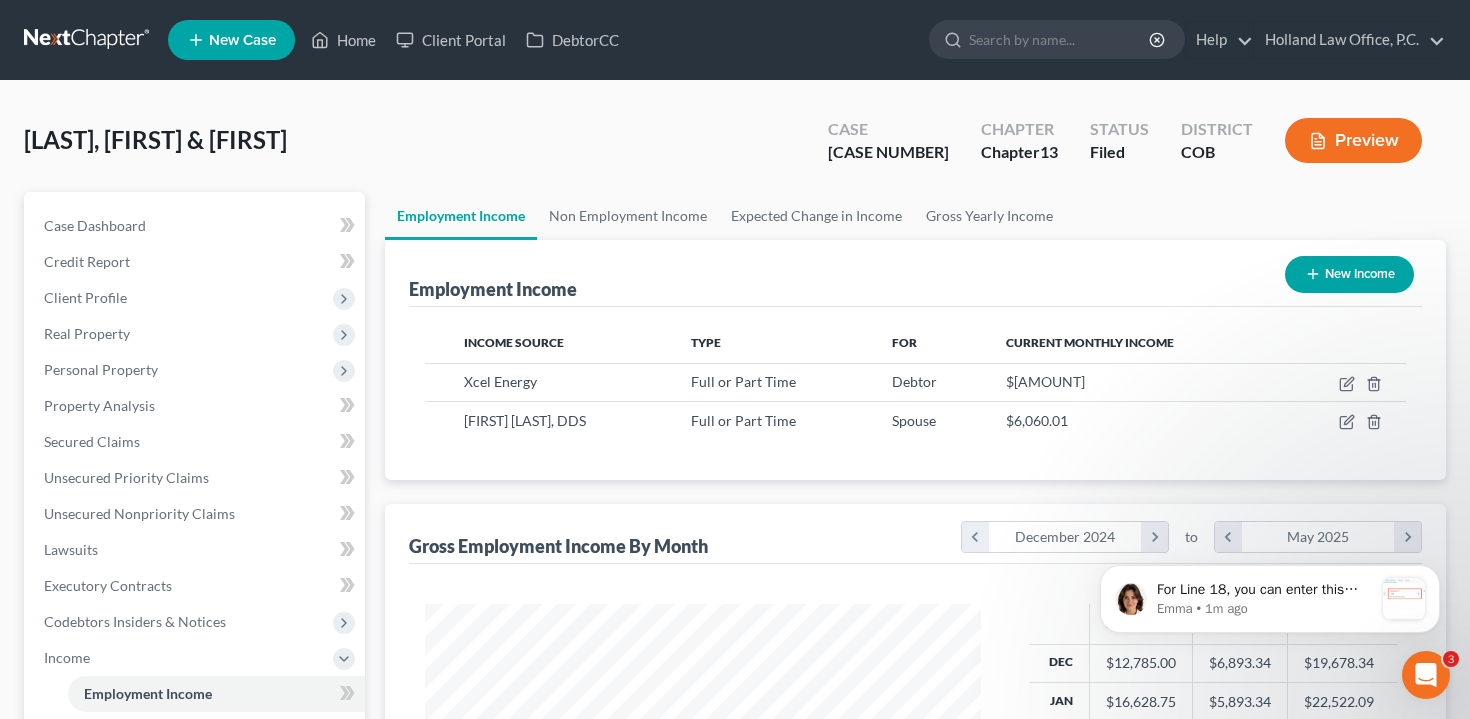 scroll, scrollTop: 999641, scrollLeft: 999404, axis: both 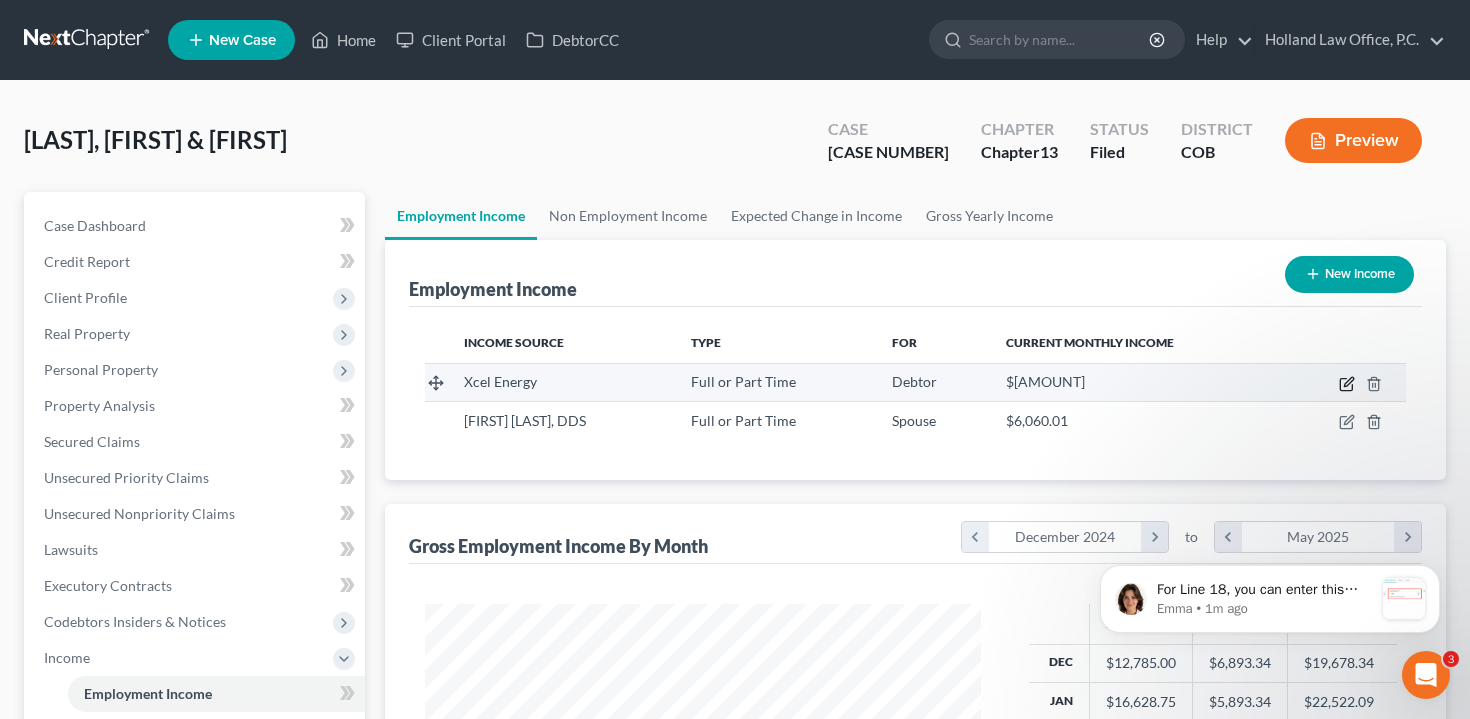click 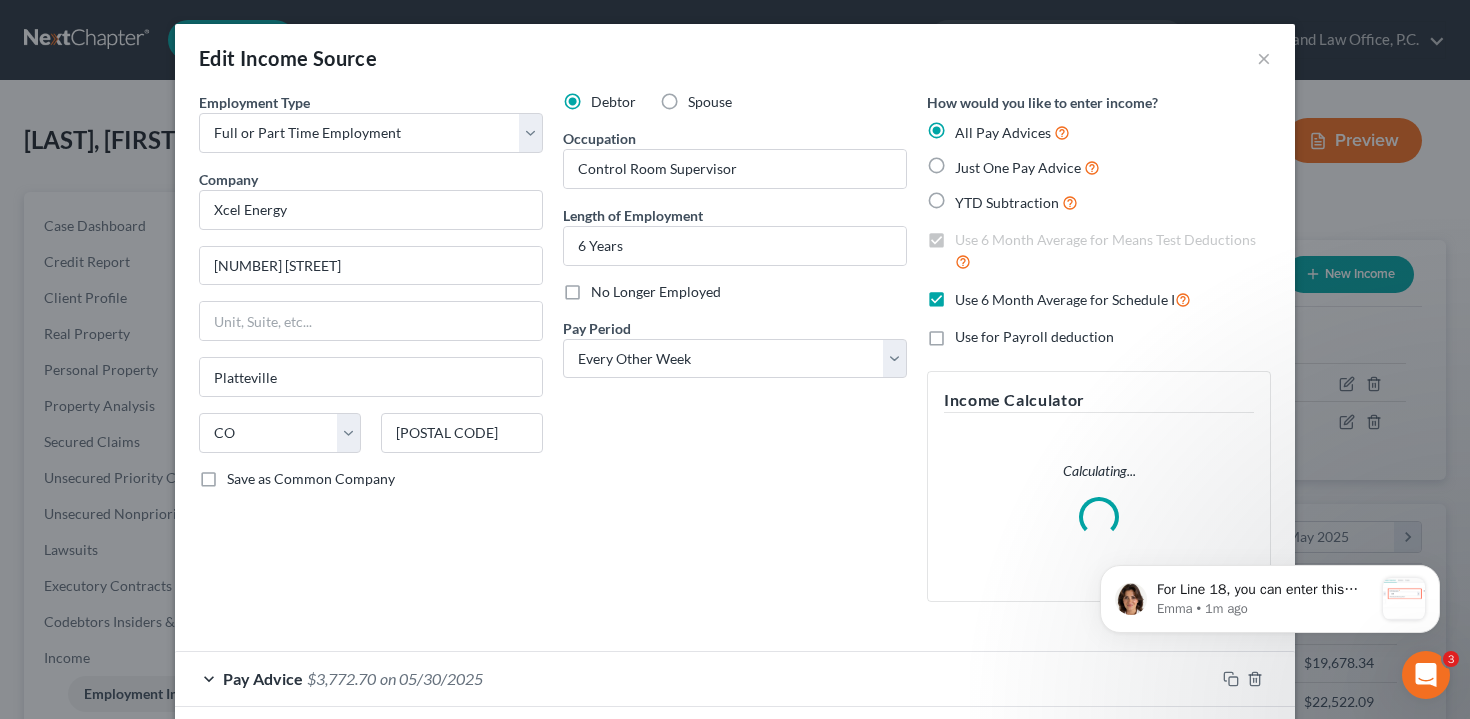 scroll, scrollTop: 398, scrollLeft: 0, axis: vertical 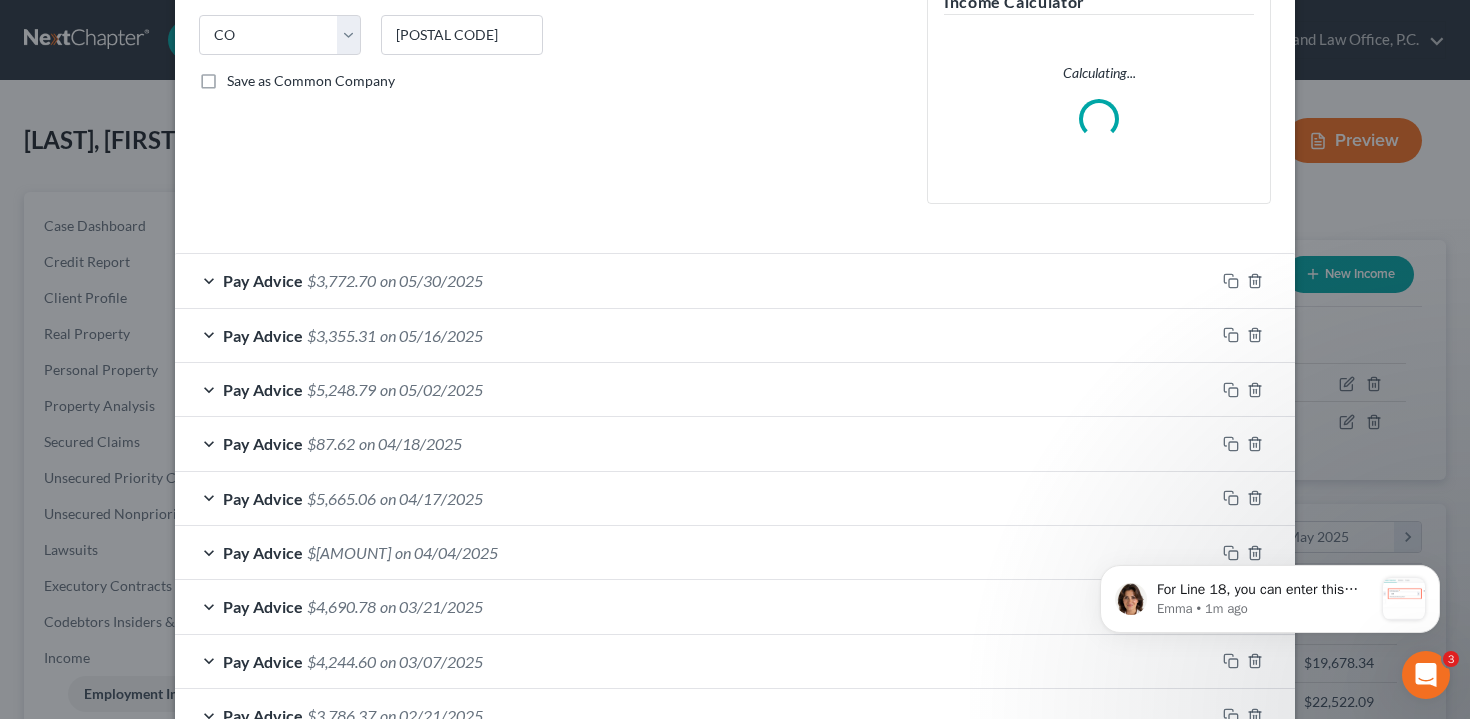 click on "Pay Advice $3,772.70 on 05/30/2025" at bounding box center [695, 280] 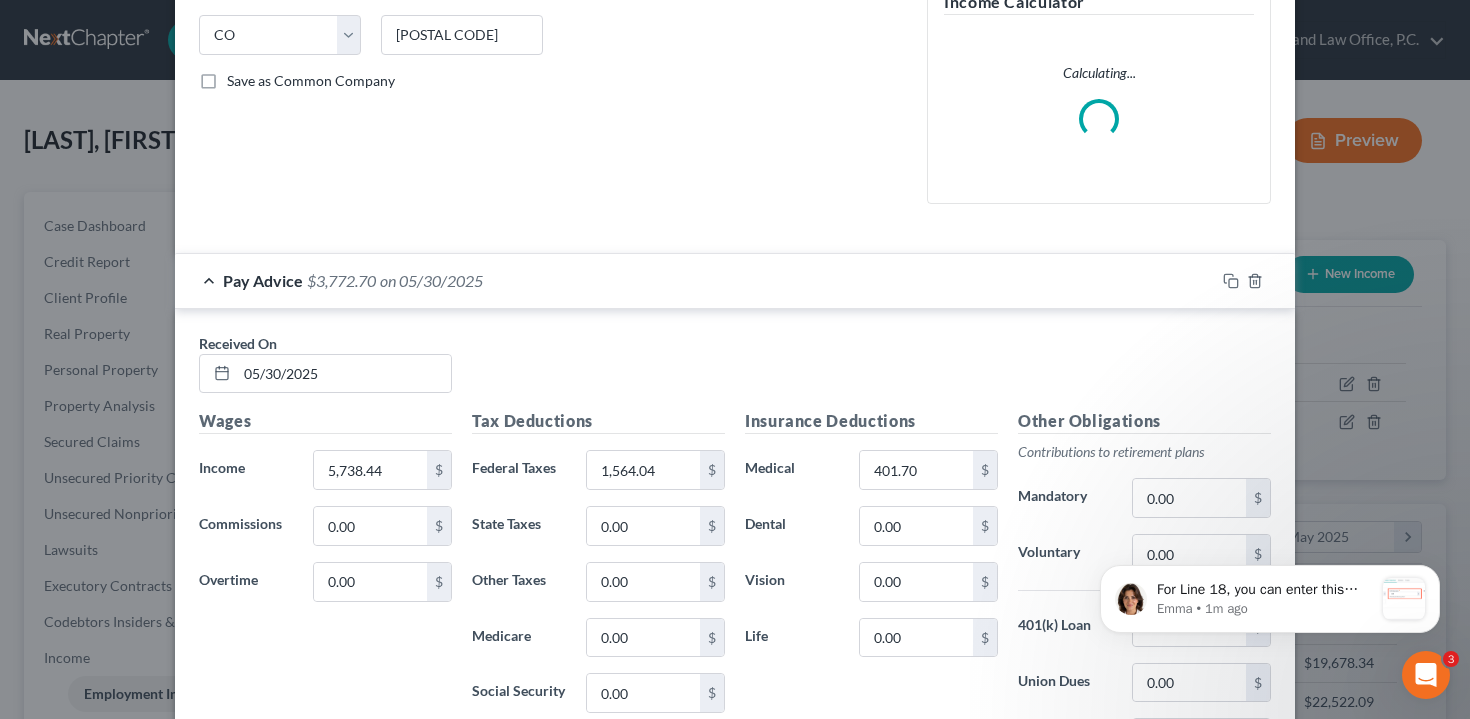 scroll, scrollTop: 611, scrollLeft: 0, axis: vertical 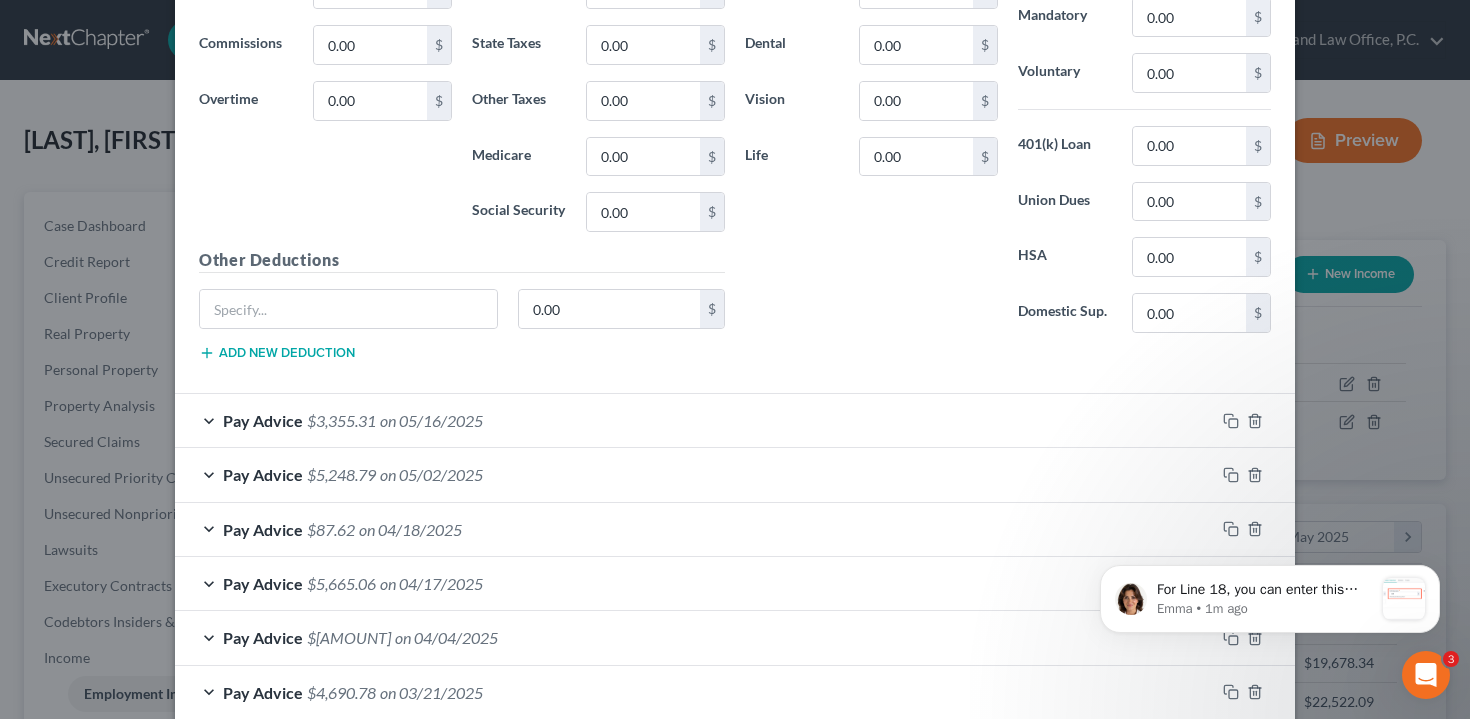 click on "Pay Advice $[AMOUNT] on [MM]/[DD]/[YEAR]" at bounding box center (695, 420) 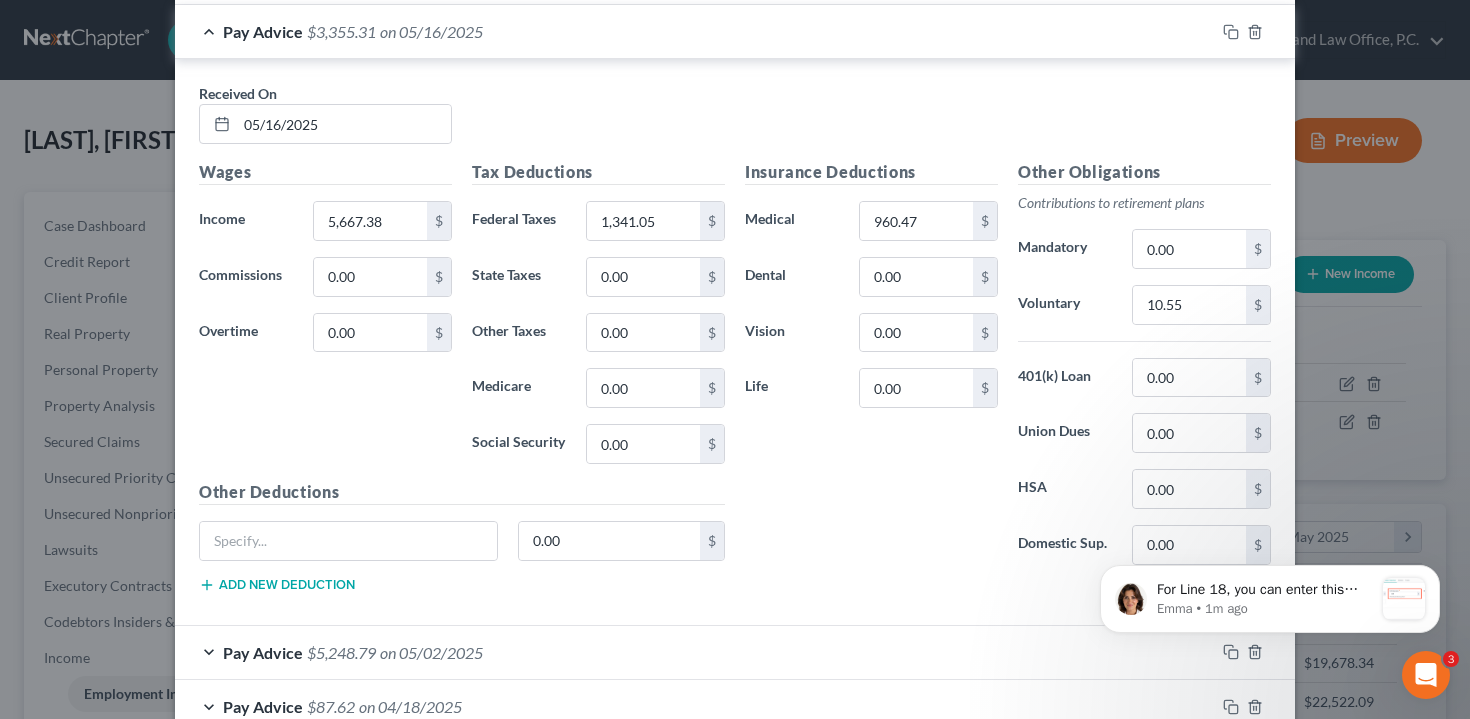 scroll, scrollTop: 1415, scrollLeft: 0, axis: vertical 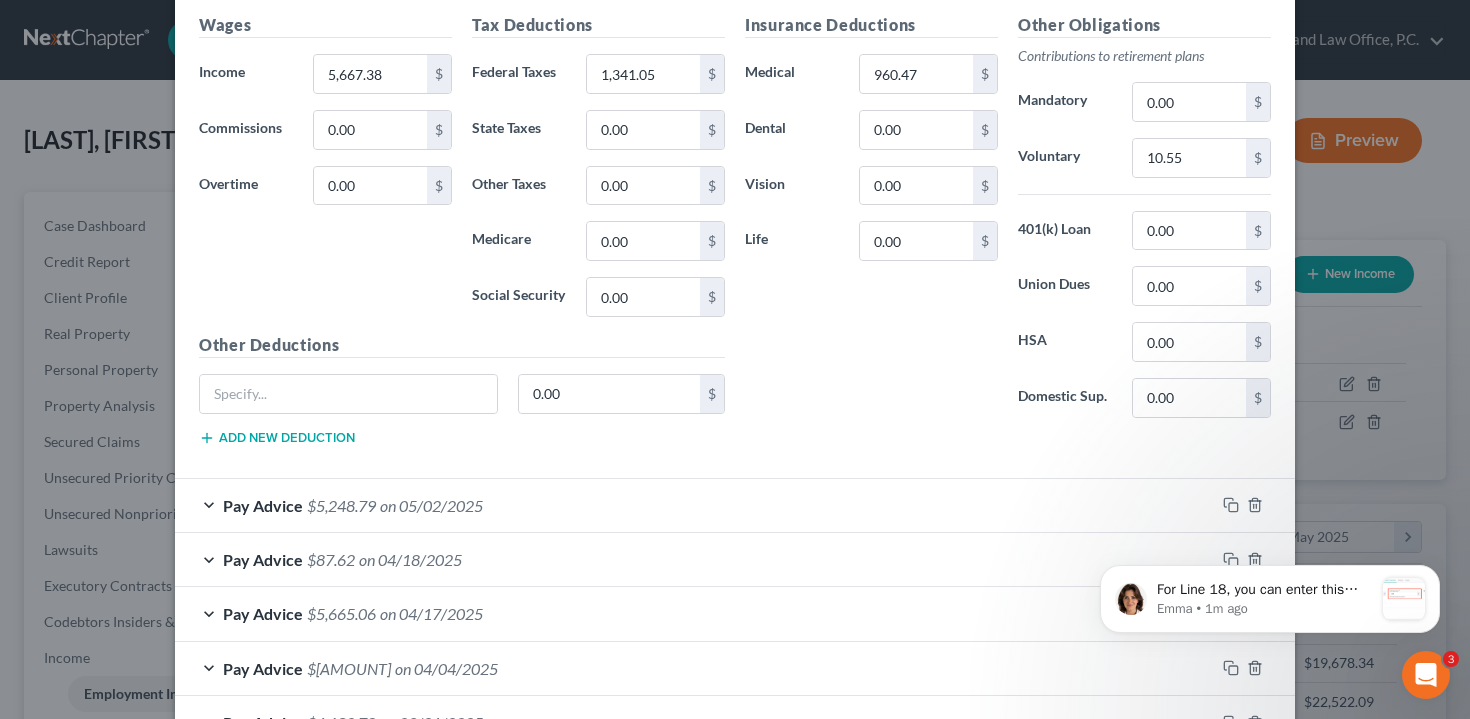 click on "Pay Advice $[AMOUNT] on [MM]/[DD]/[YEAR]" at bounding box center (695, 505) 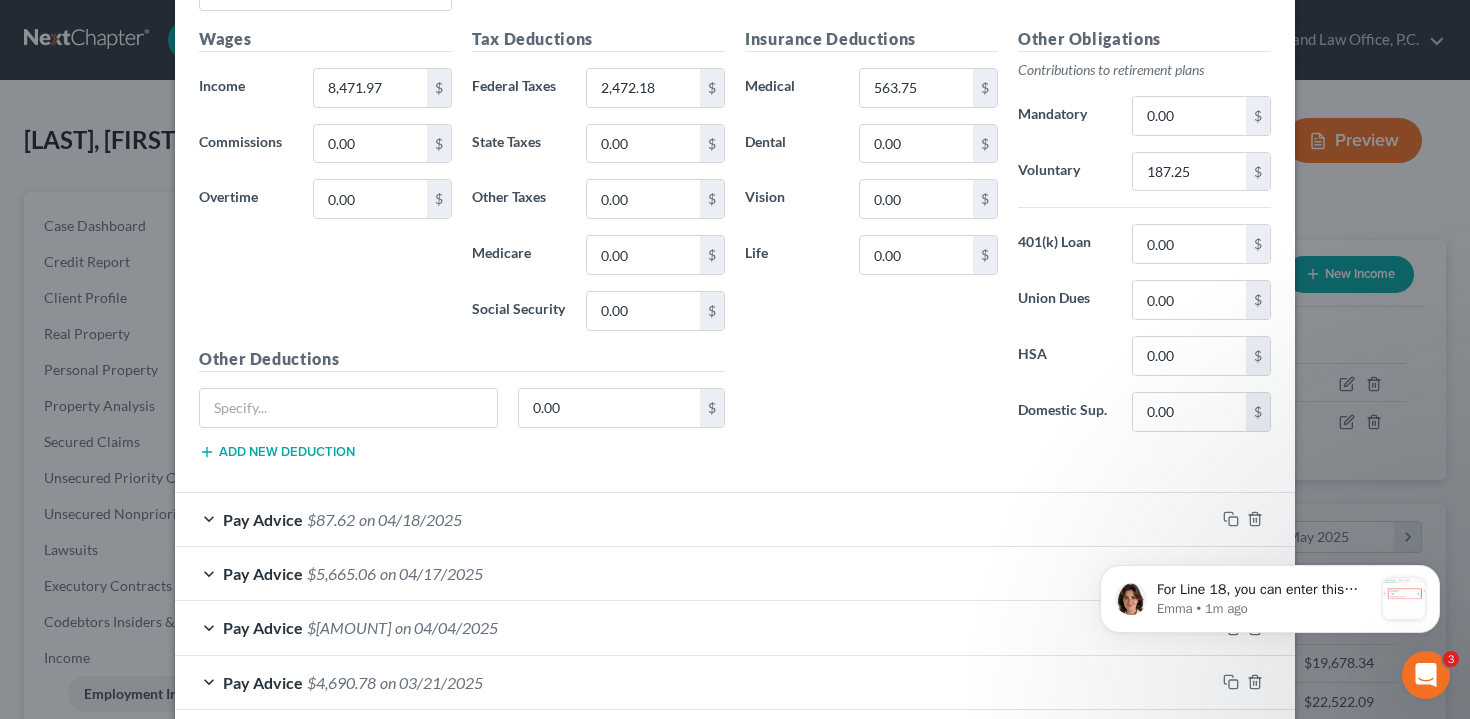 scroll, scrollTop: 2084, scrollLeft: 0, axis: vertical 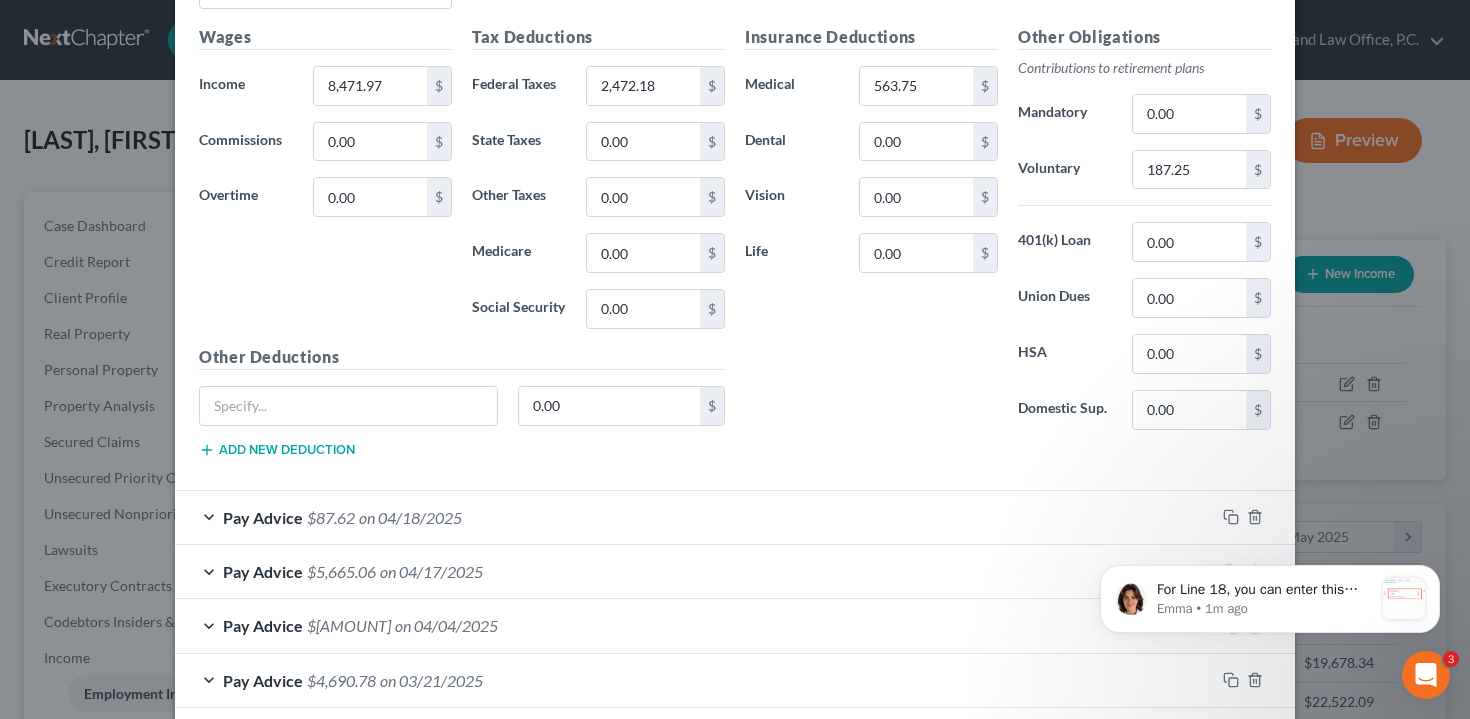 click on "Pay Advice $[AMOUNT] on [MM]/[DD]/[YEAR]" at bounding box center [695, 517] 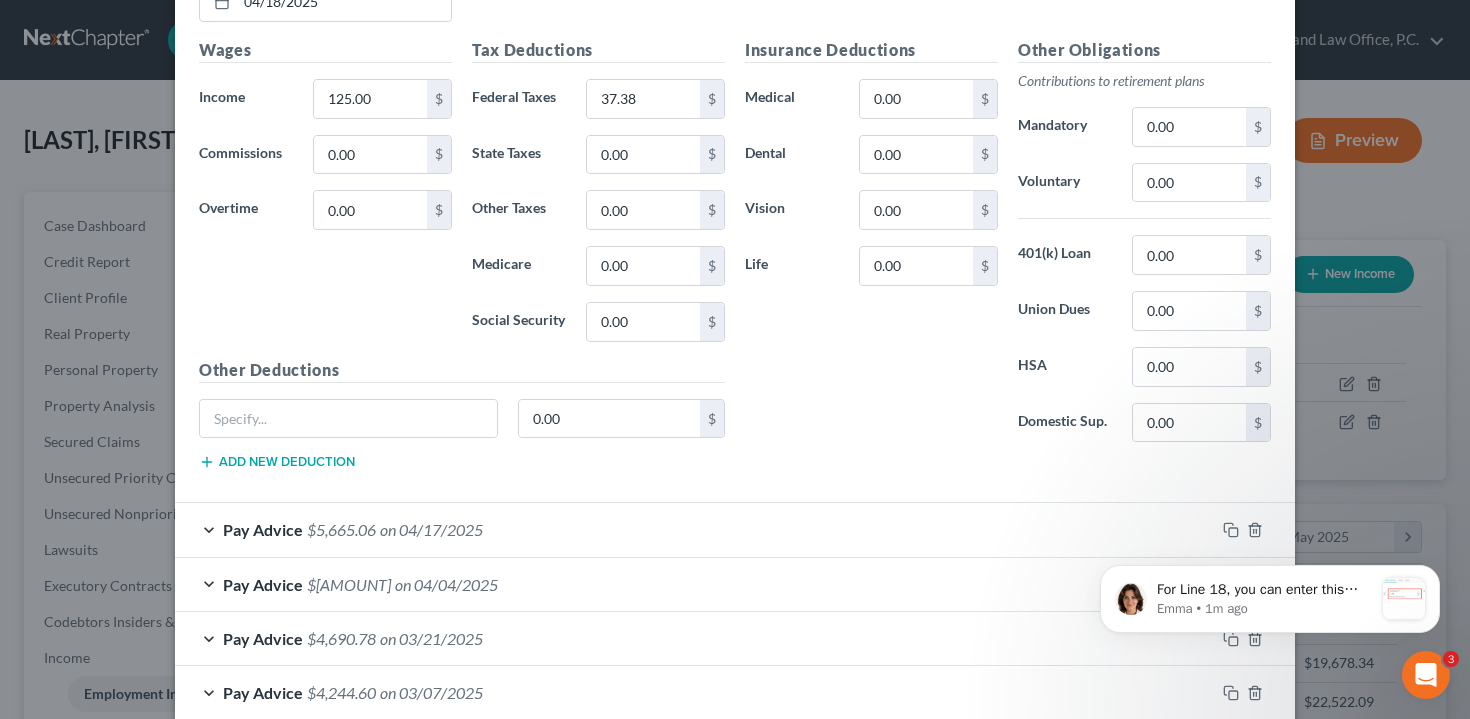 click on "Pay Advice $5,665.06 on 04/17/2025" at bounding box center [695, 529] 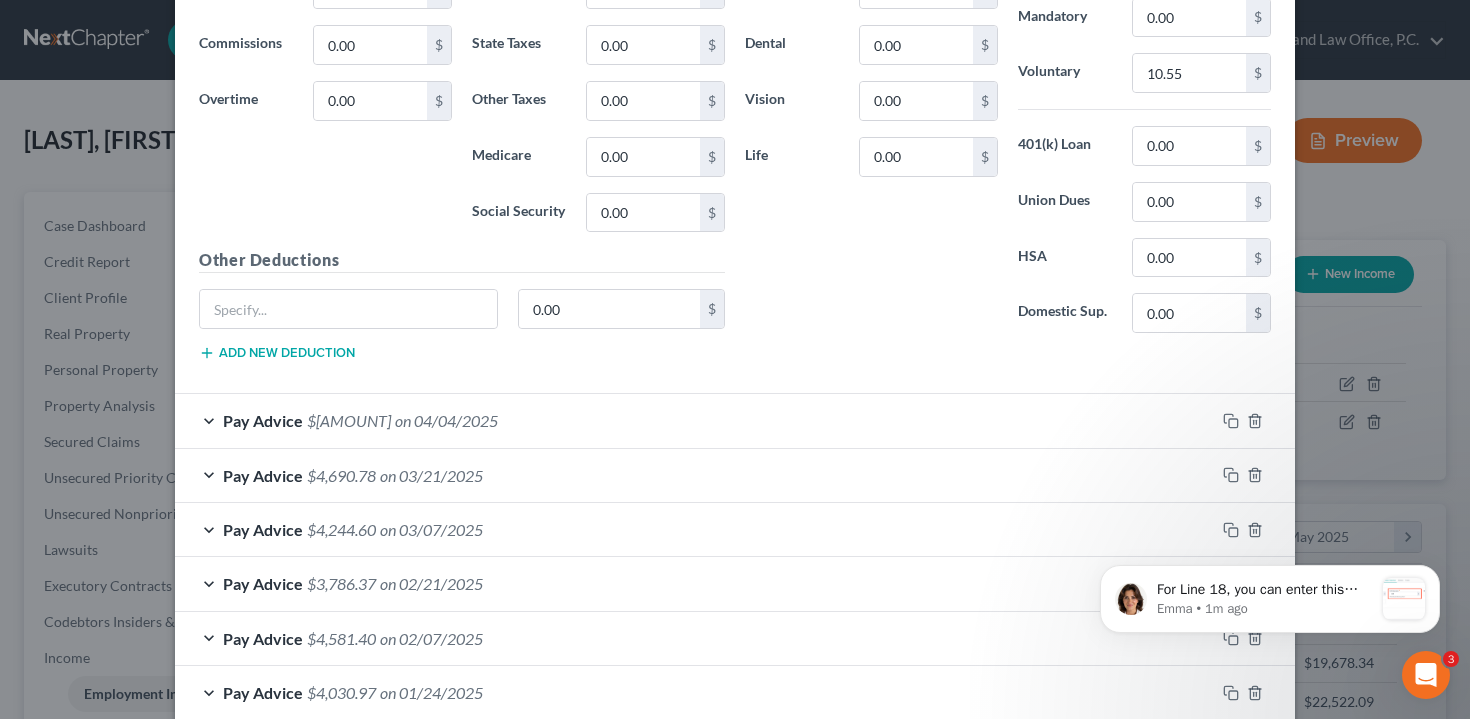 click on "Pay Advice $[AMOUNT] on [MM]/[DD]/[YEAR]" at bounding box center (695, 420) 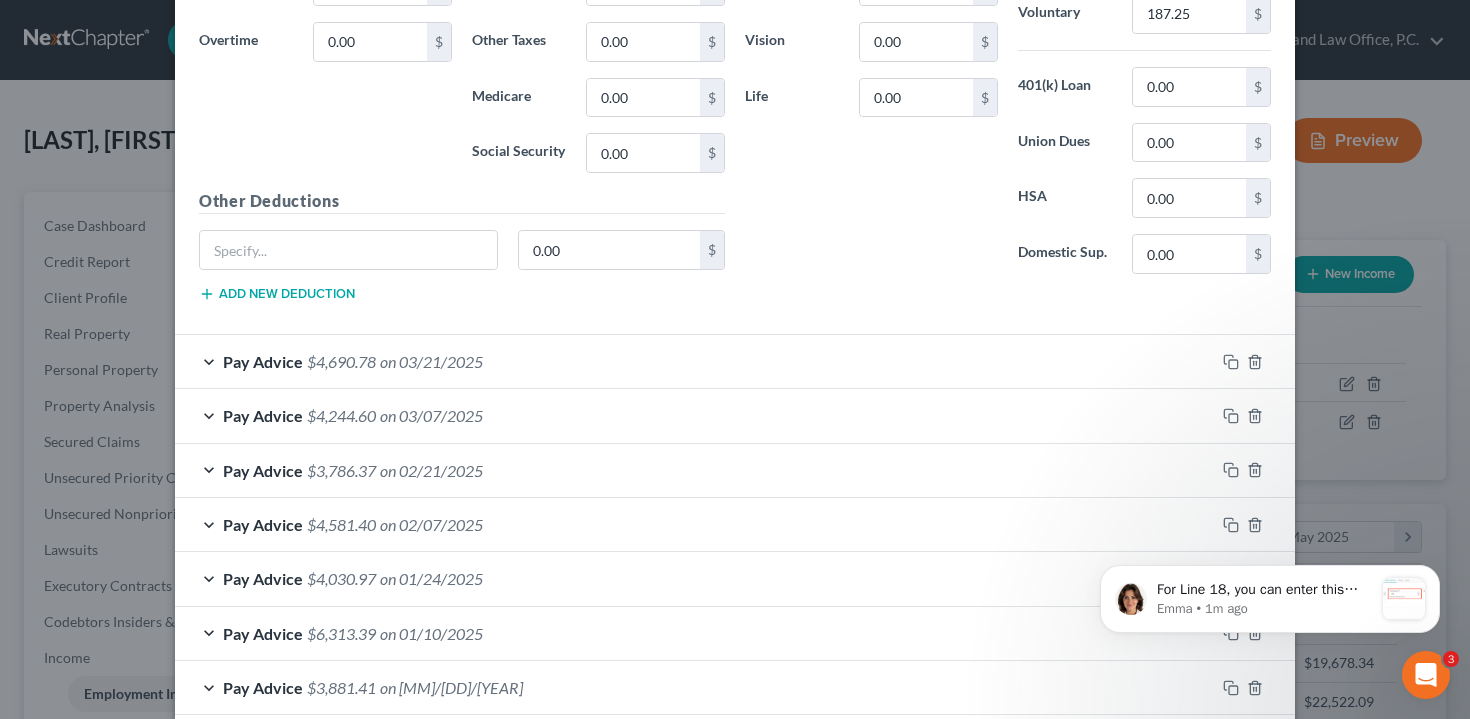 scroll, scrollTop: 4157, scrollLeft: 0, axis: vertical 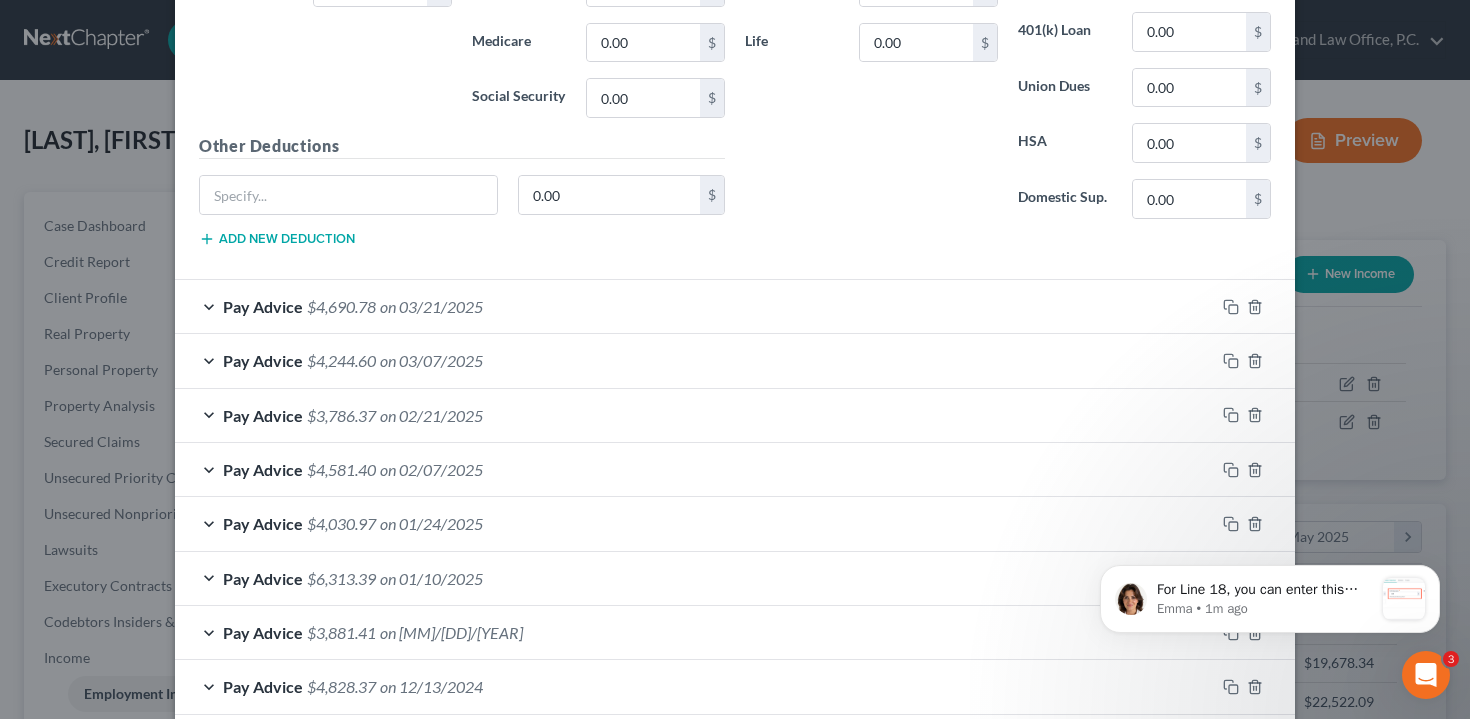 click on "Pay Advice $4,690.78 on 03/21/2025" at bounding box center (695, 306) 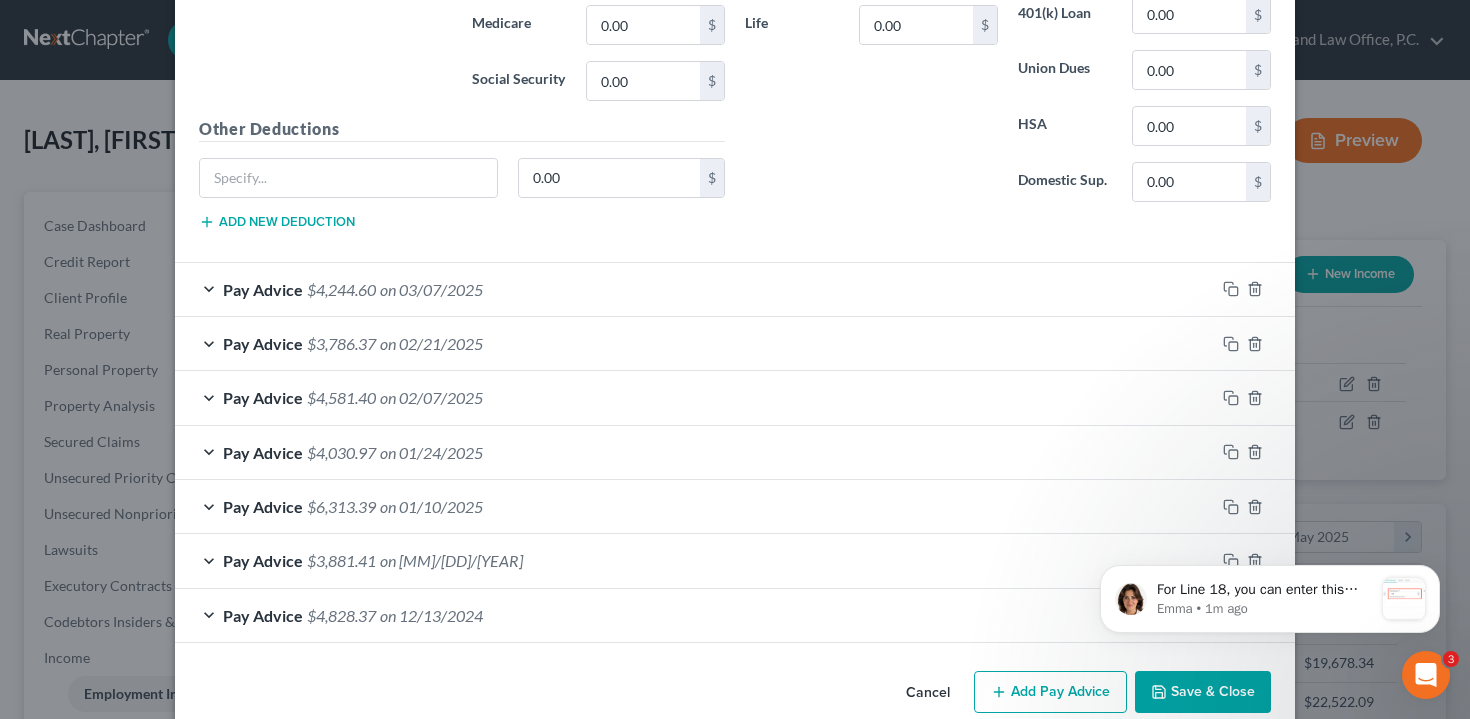click on "Pay Advice $[AMOUNT] on [MM]/[DD]/[YEAR]" at bounding box center [695, 289] 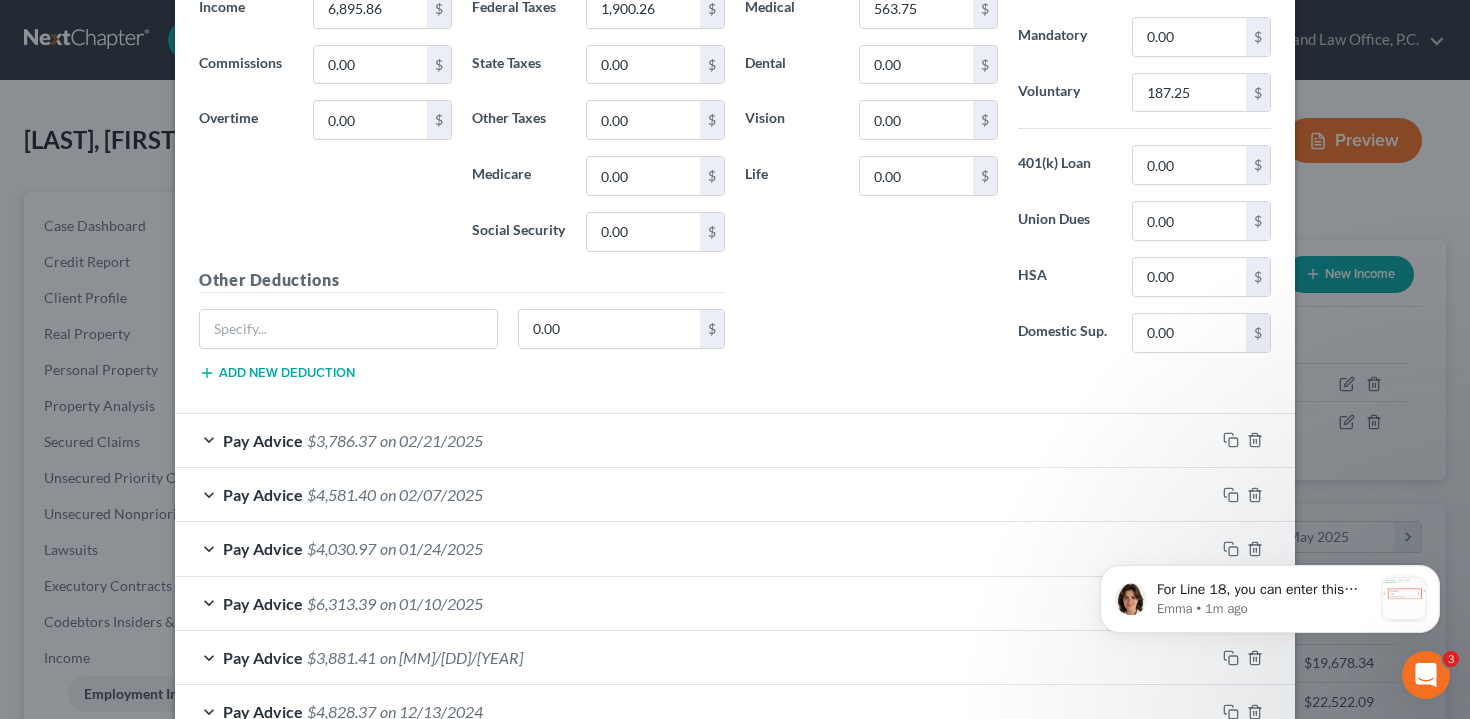 scroll, scrollTop: 5284, scrollLeft: 0, axis: vertical 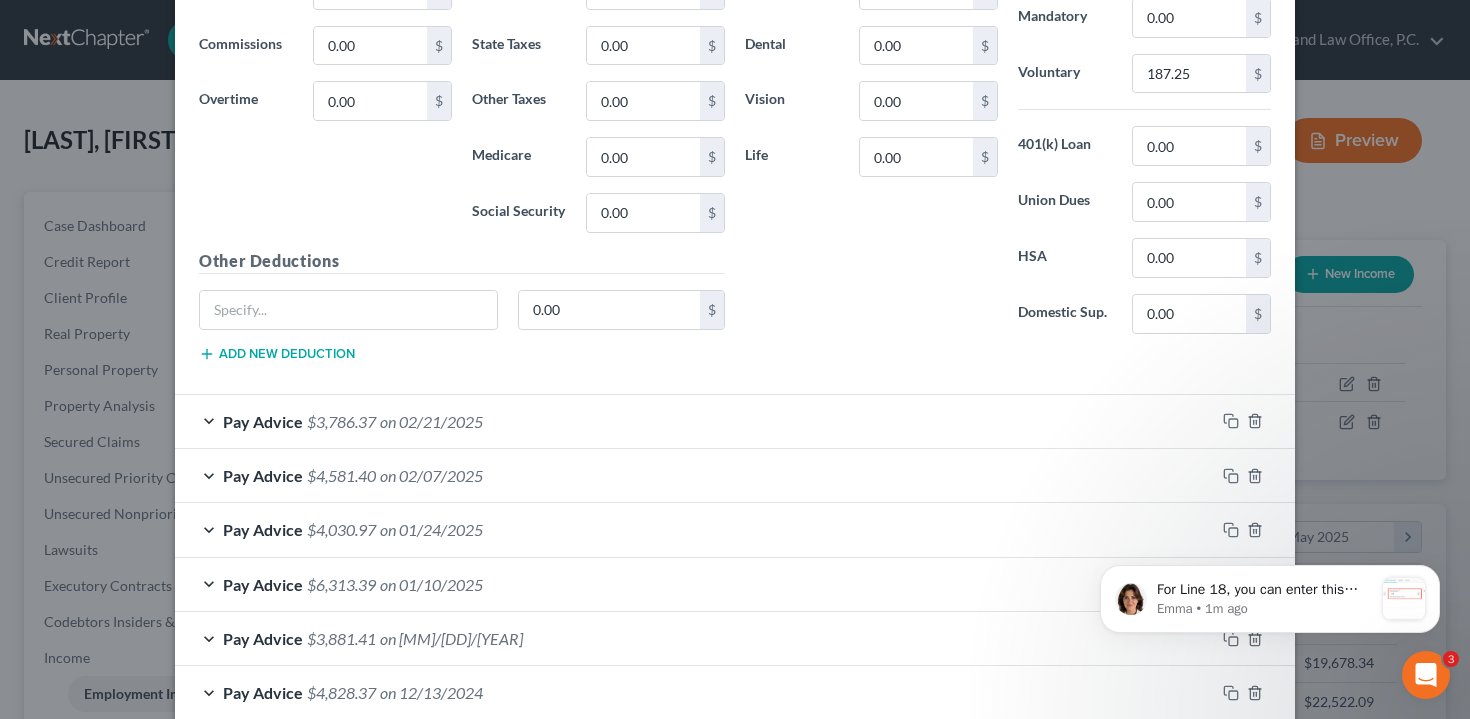 click on "Pay Advice $[AMOUNT] on [MM]/[DD]/[YEAR]" at bounding box center (695, 421) 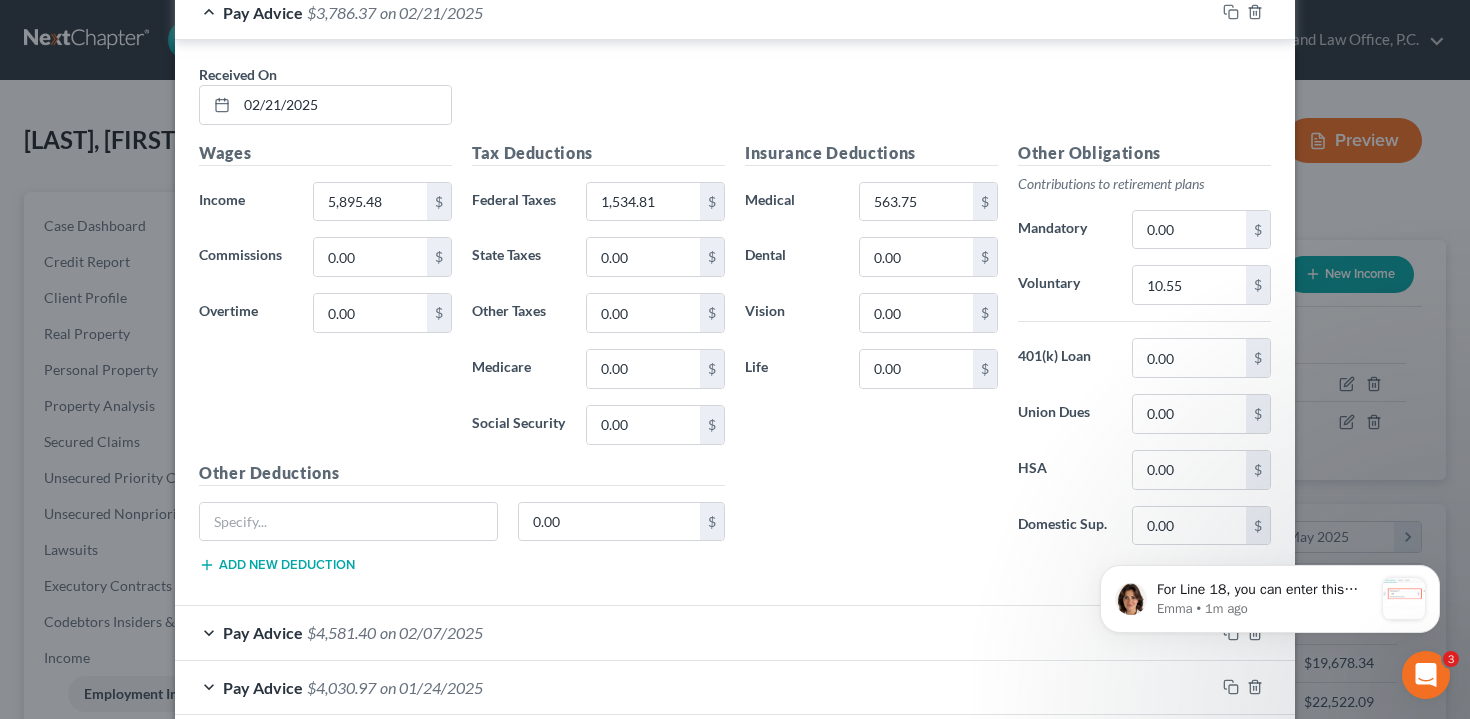 scroll, scrollTop: 5962, scrollLeft: 0, axis: vertical 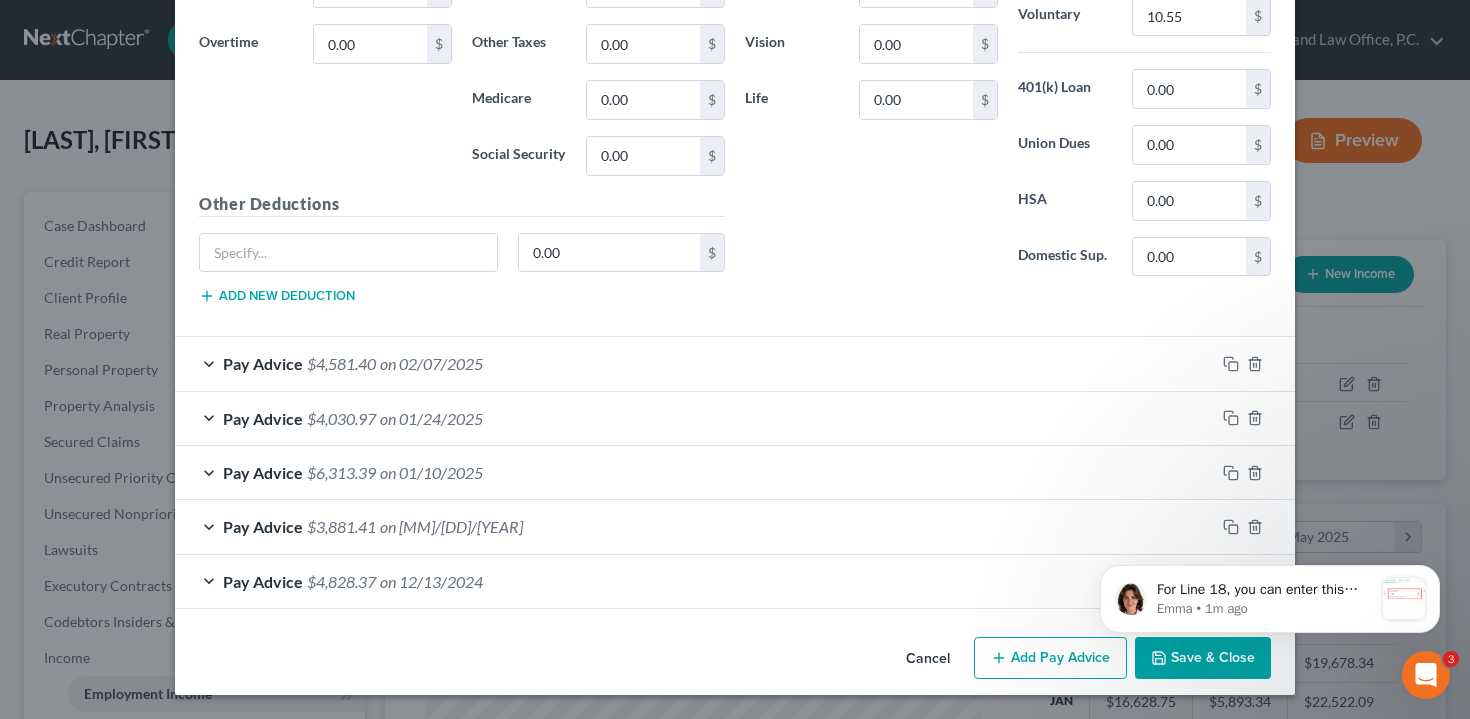 click on "Pay Advice $4,581.40 on 02/07/2025" at bounding box center [695, 363] 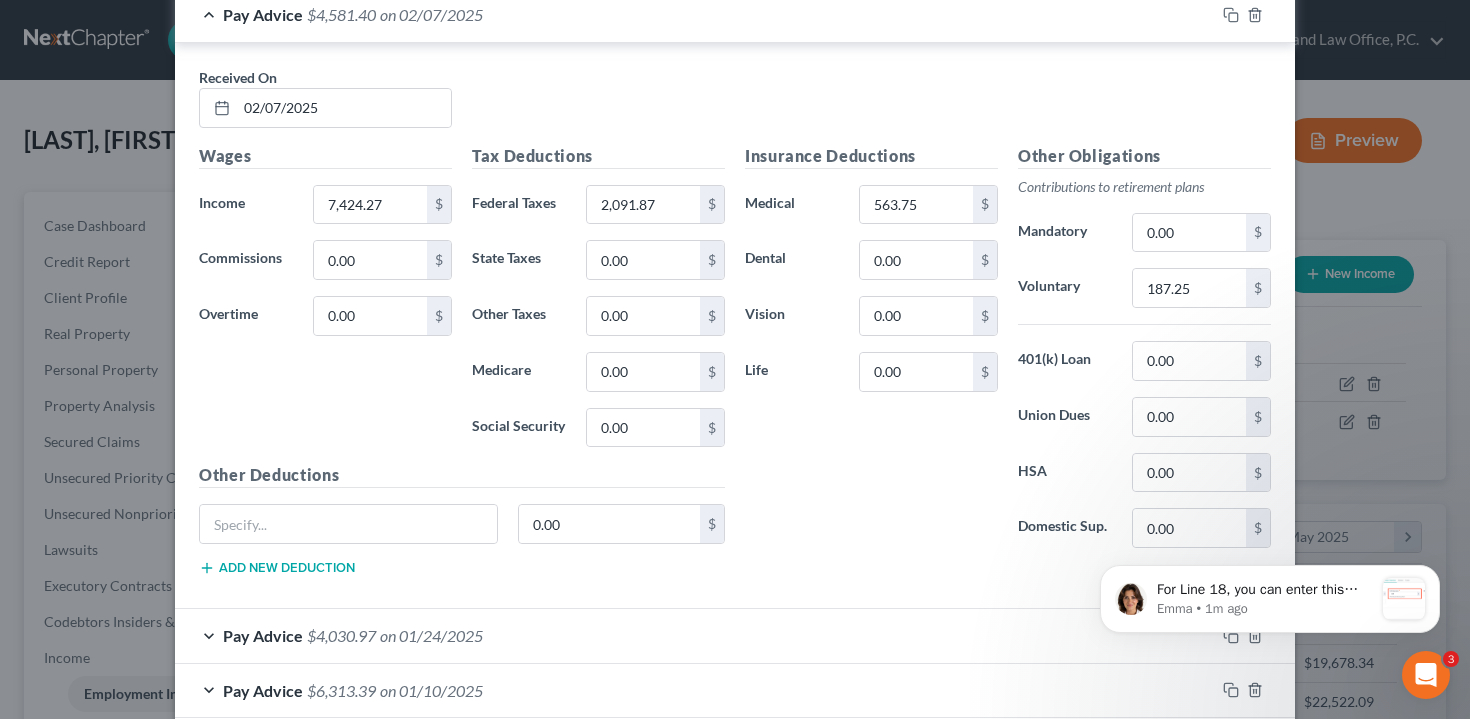 scroll, scrollTop: 6446, scrollLeft: 0, axis: vertical 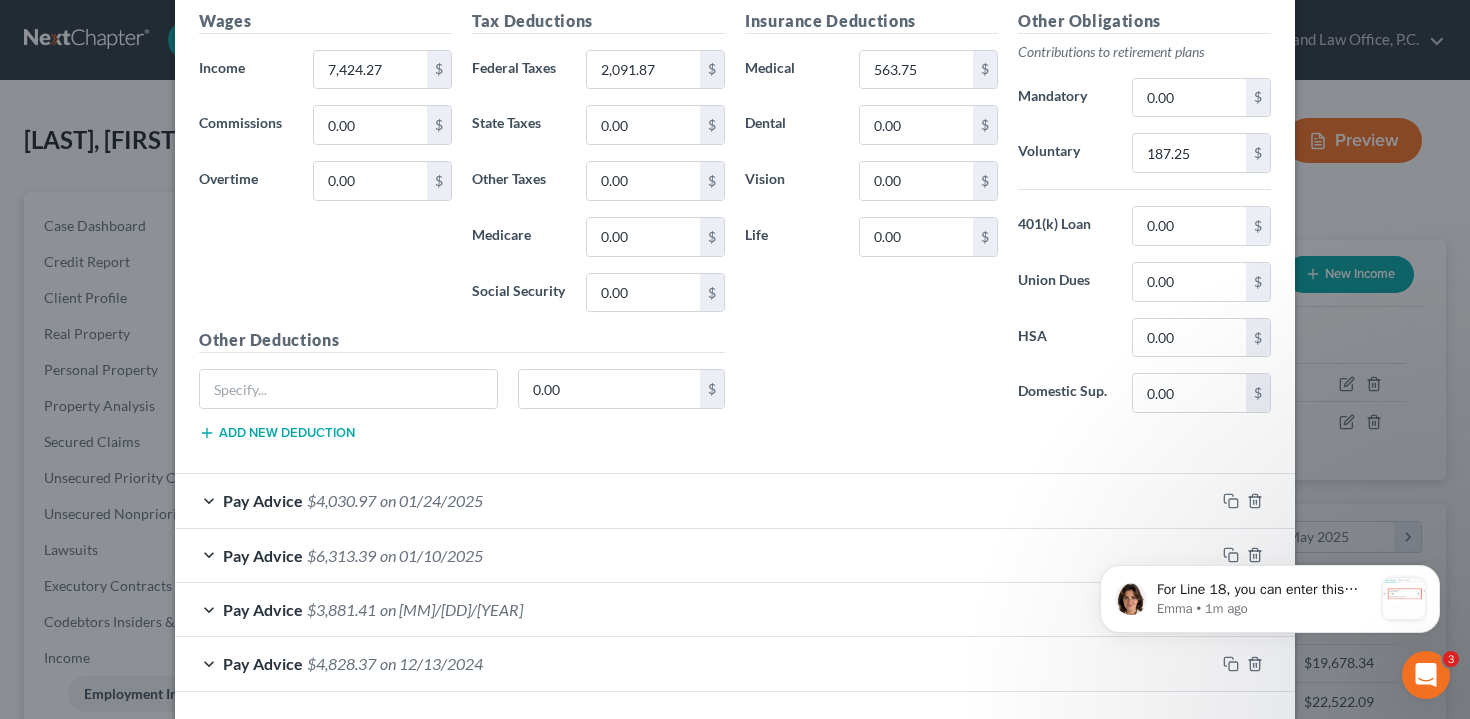 click on "Pay Advice $[AMOUNT] on [MM]/[DD]/[YEAR]" at bounding box center (695, 500) 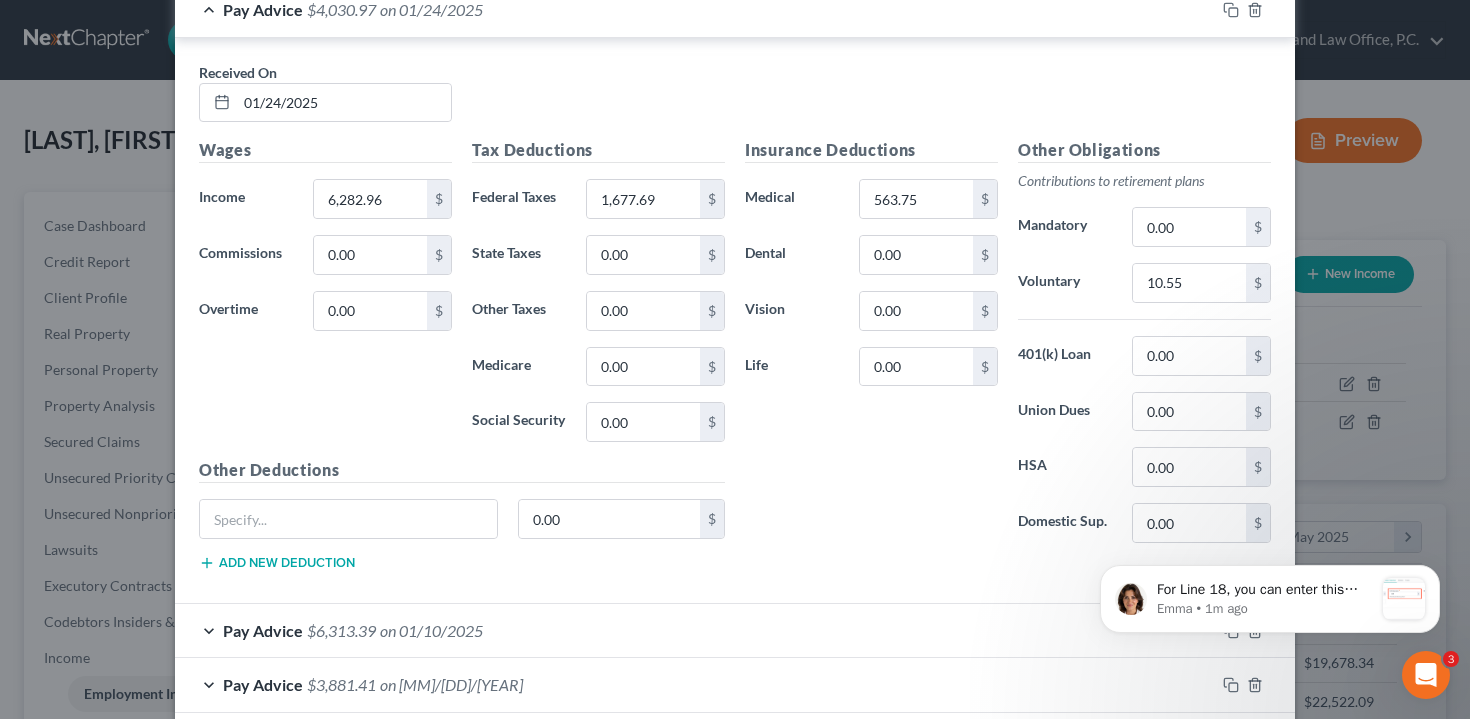 scroll, scrollTop: 7096, scrollLeft: 0, axis: vertical 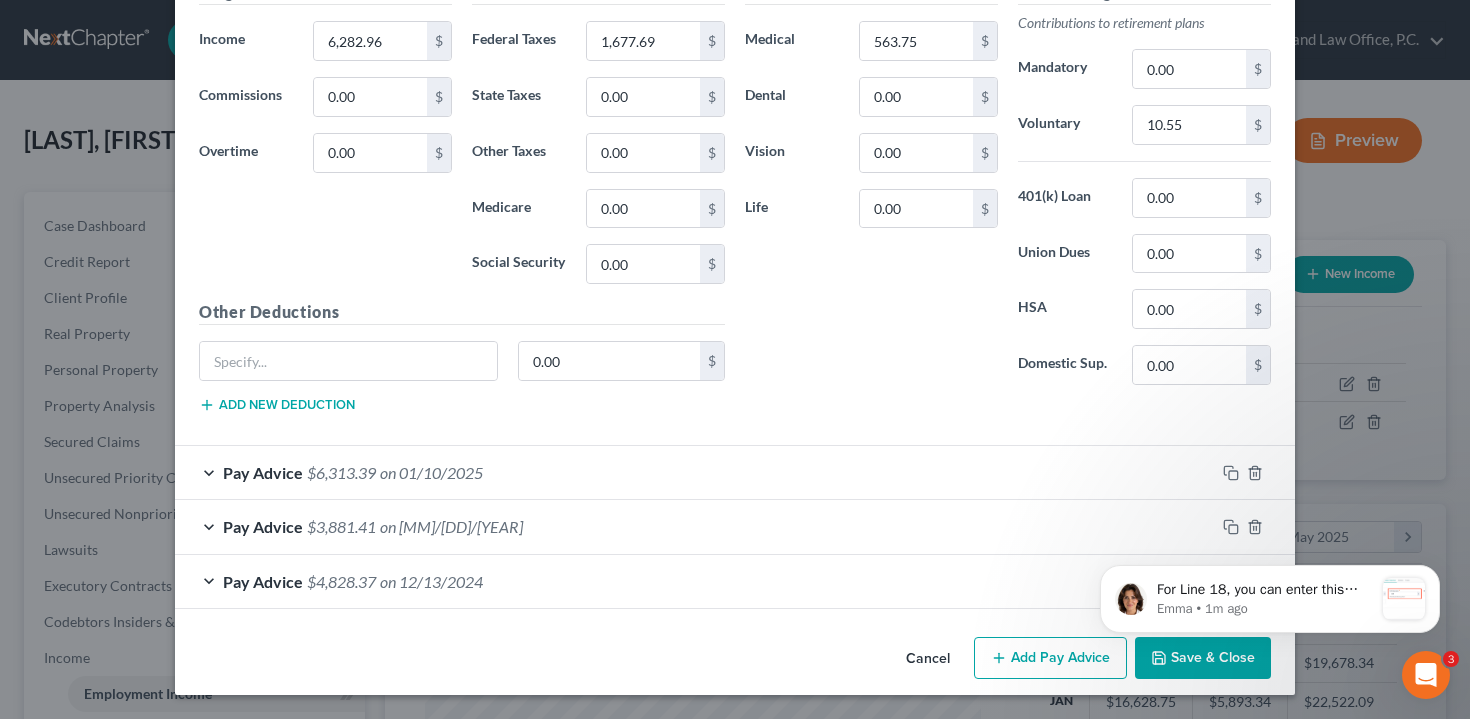 click on "Pay Advice $[AMOUNT] on [MM]/[DD]/[YEAR]" at bounding box center (695, 472) 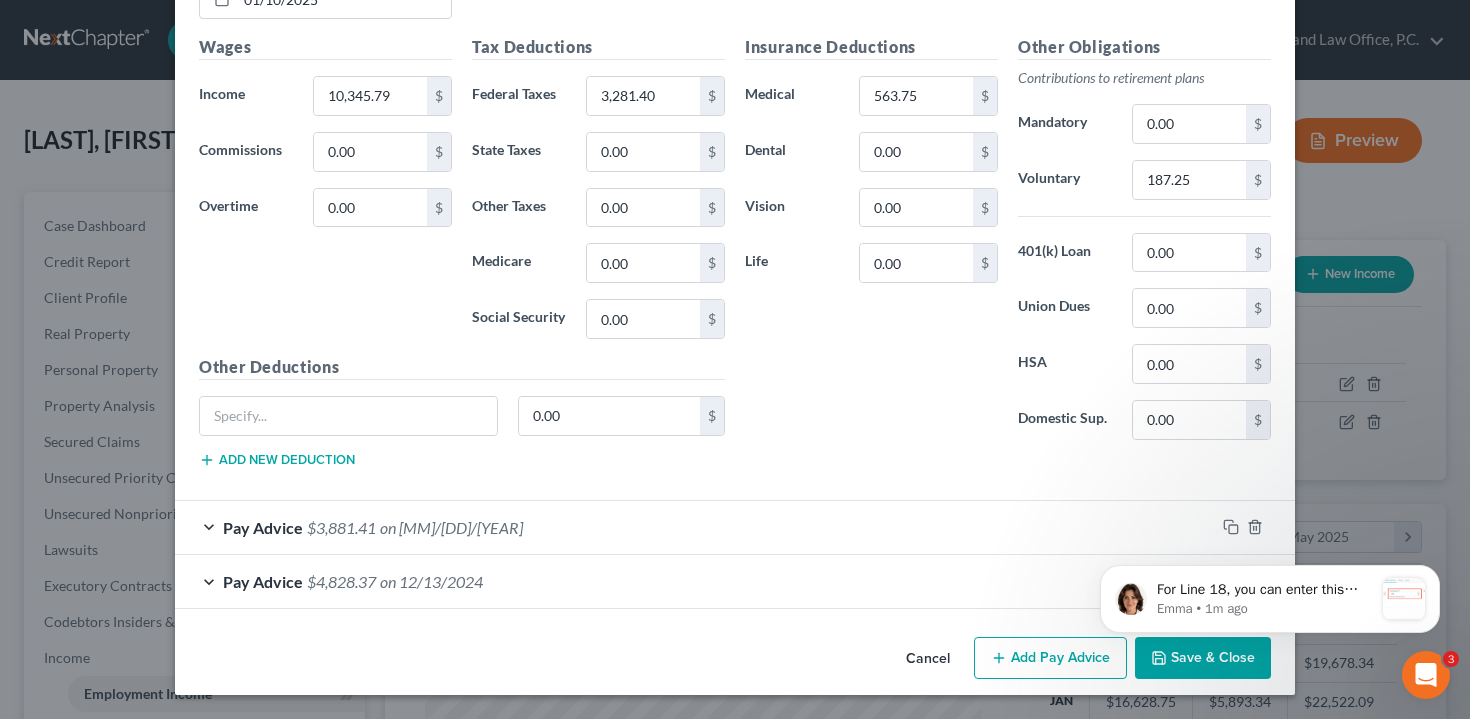 click on "Pay Advice $3,881.41 on 12/22/2024" at bounding box center [695, 527] 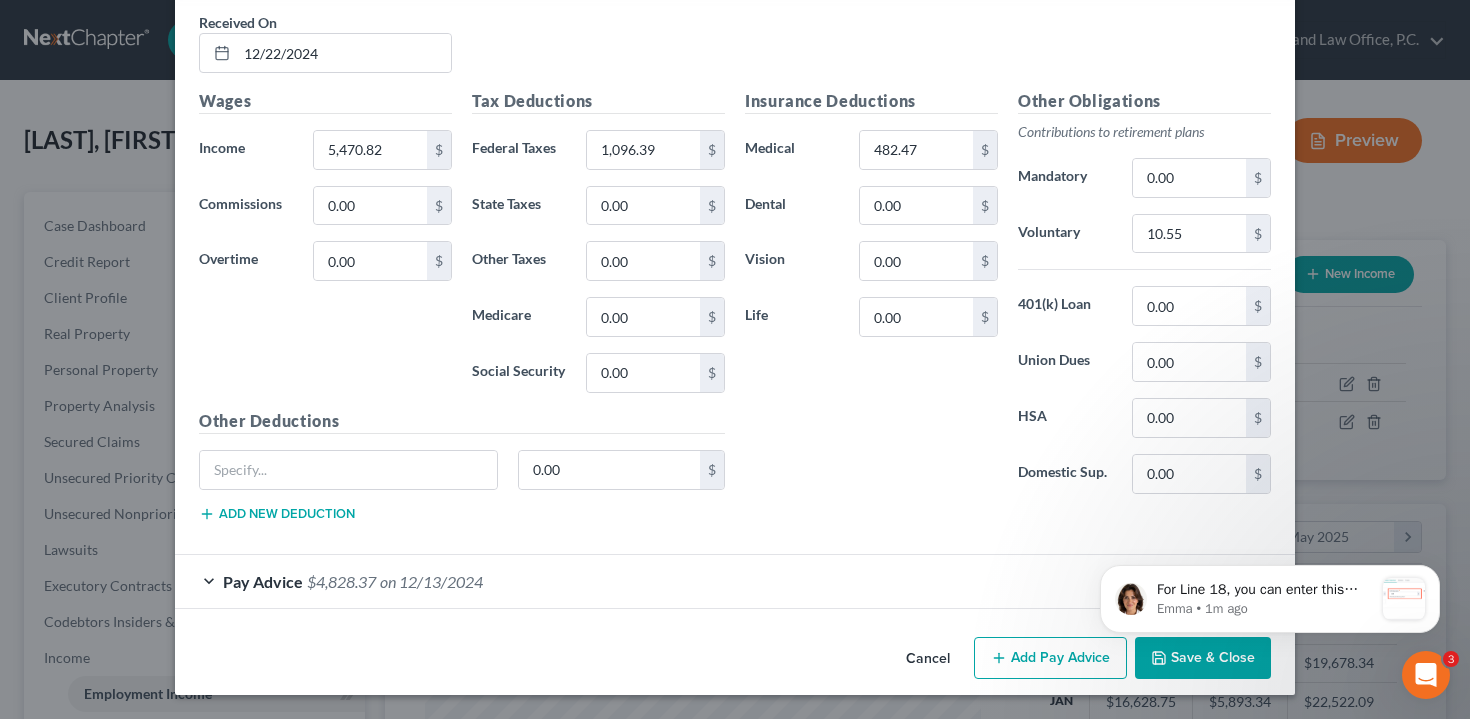 click on "Pay Advice $4,828.37 on 12/13/2024" at bounding box center (695, 581) 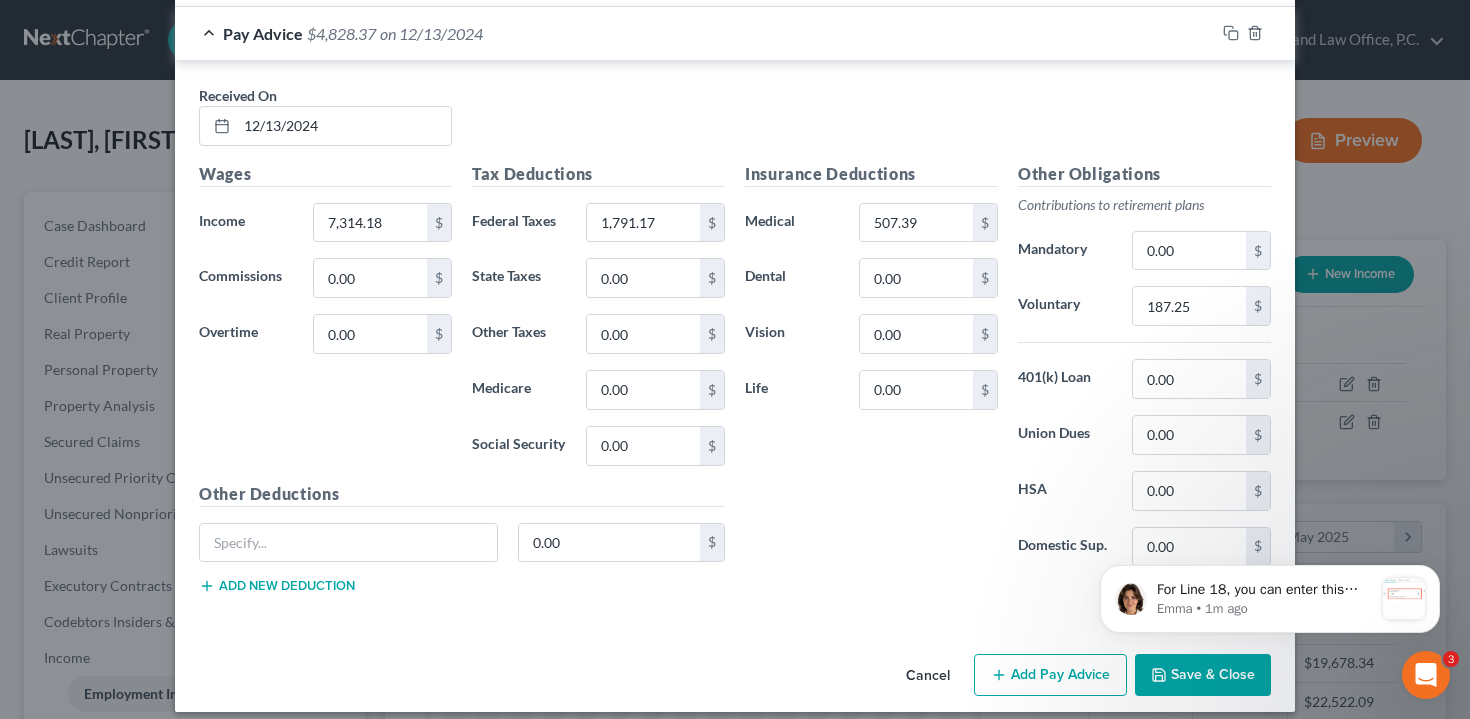 scroll, scrollTop: 8794, scrollLeft: 0, axis: vertical 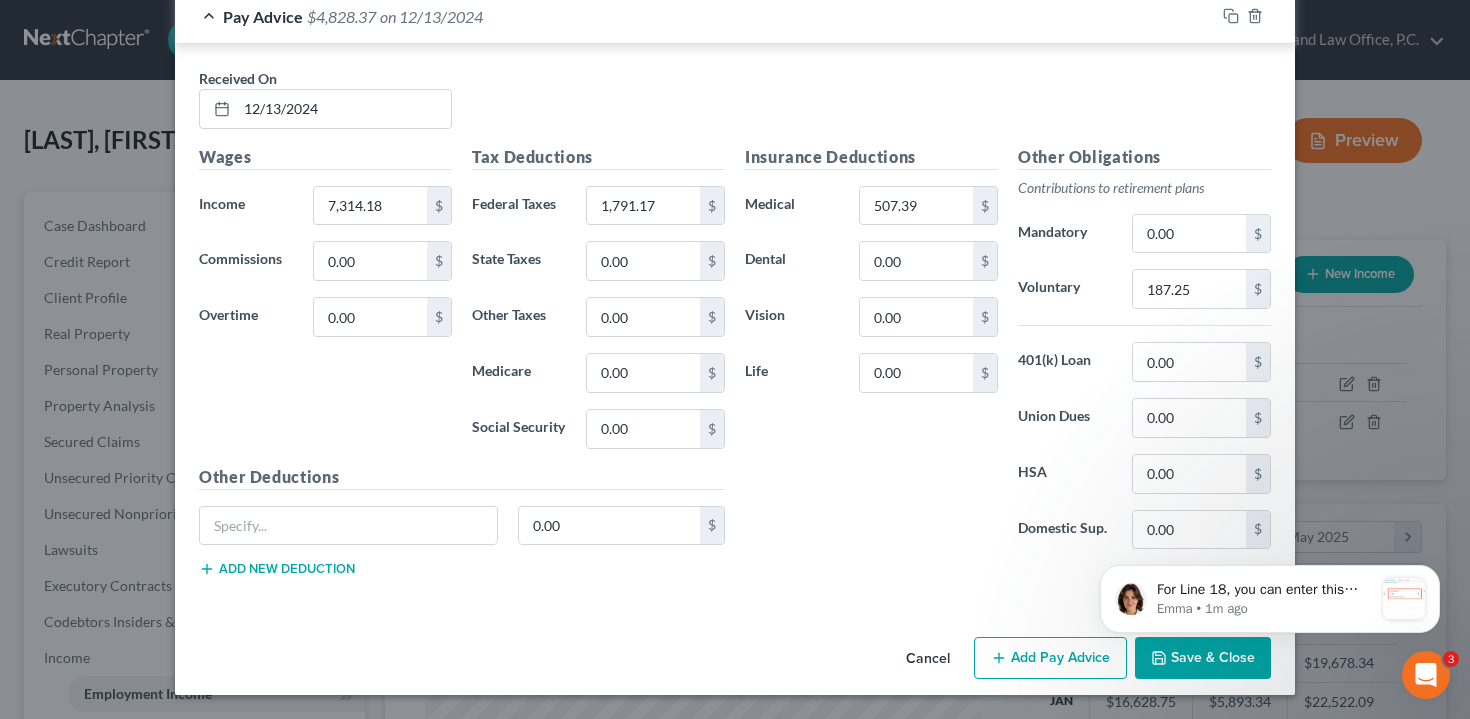 click on "Company Xcel Energy 16805 Country Rd. 19 1/2 Platteville State [STATE] 80651 Save as Common Company Debtor Spouse Occupation Control Room Supervisor Length of Employment 6 Years No Longer Employed Pay Period Select Monthly Twice Monthly Every Other Week Weekly How would you like to enter income? All Pay Advices Just One Pay Advice YTD Subtraction Use 6 Month Average for Means Test Deductions Use 6 Month Average for Schedule I Use for Payroll deduction Income Calculator Schedule I Gross 6 Month Income $91,160.76 ÷ 6 months $15,193.46 Means Test Gross 6 Month Income $91,160.77 ÷ 6 months" at bounding box center [735, 359] 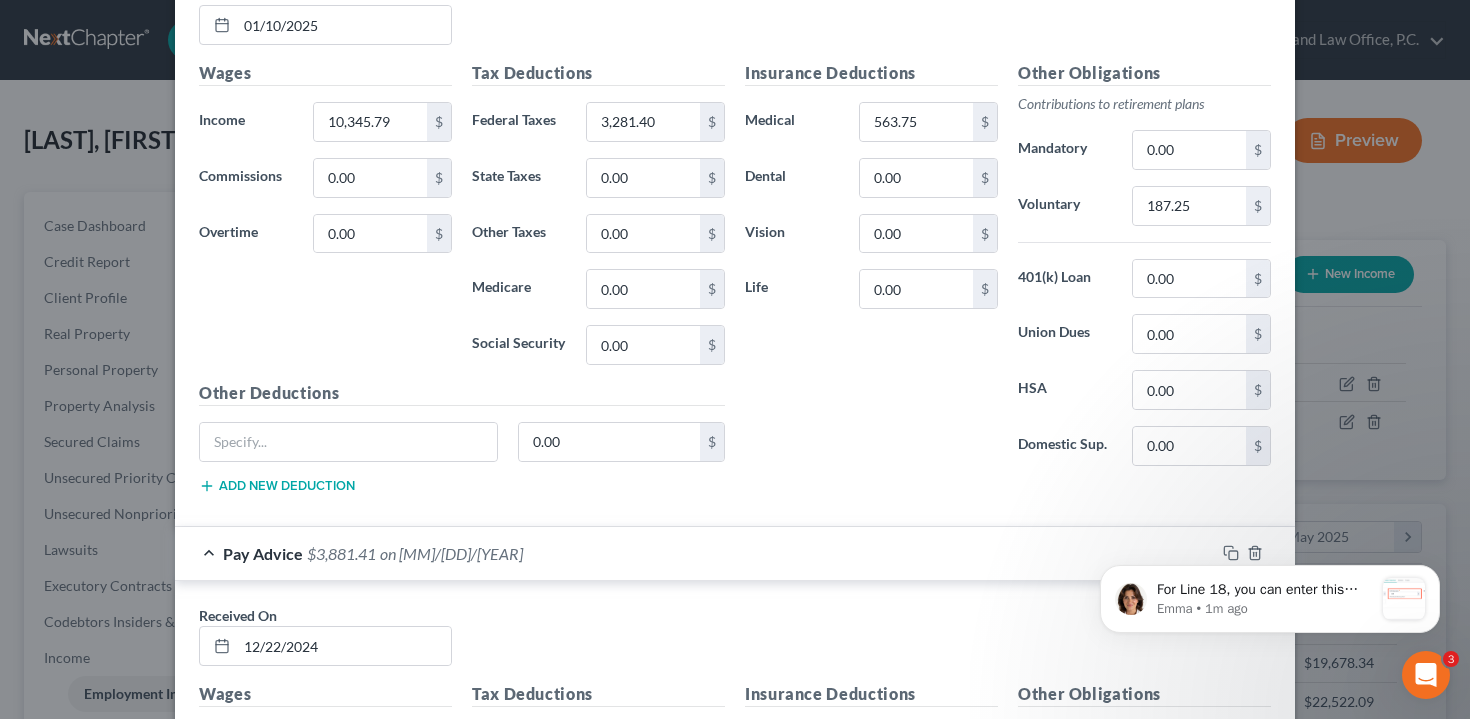 click on "Company Xcel Energy 16805 Country Rd. 19 1/2 Platteville State [STATE] 80651 Save as Common Company Debtor Spouse Occupation Control Room Supervisor Length of Employment 6 Years No Longer Employed Pay Period Select Monthly Twice Monthly Every Other Week Weekly How would you like to enter income? All Pay Advices Just One Pay Advice YTD Subtraction Use 6 Month Average for Means Test Deductions Use 6 Month Average for Schedule I Use for Payroll deduction Income Calculator Schedule I Gross 6 Month Income $91,160.76 ÷ 6 months $15,193.46 Means Test Gross 6 Month Income $91,160.77 ÷ 6 months" at bounding box center (735, 359) 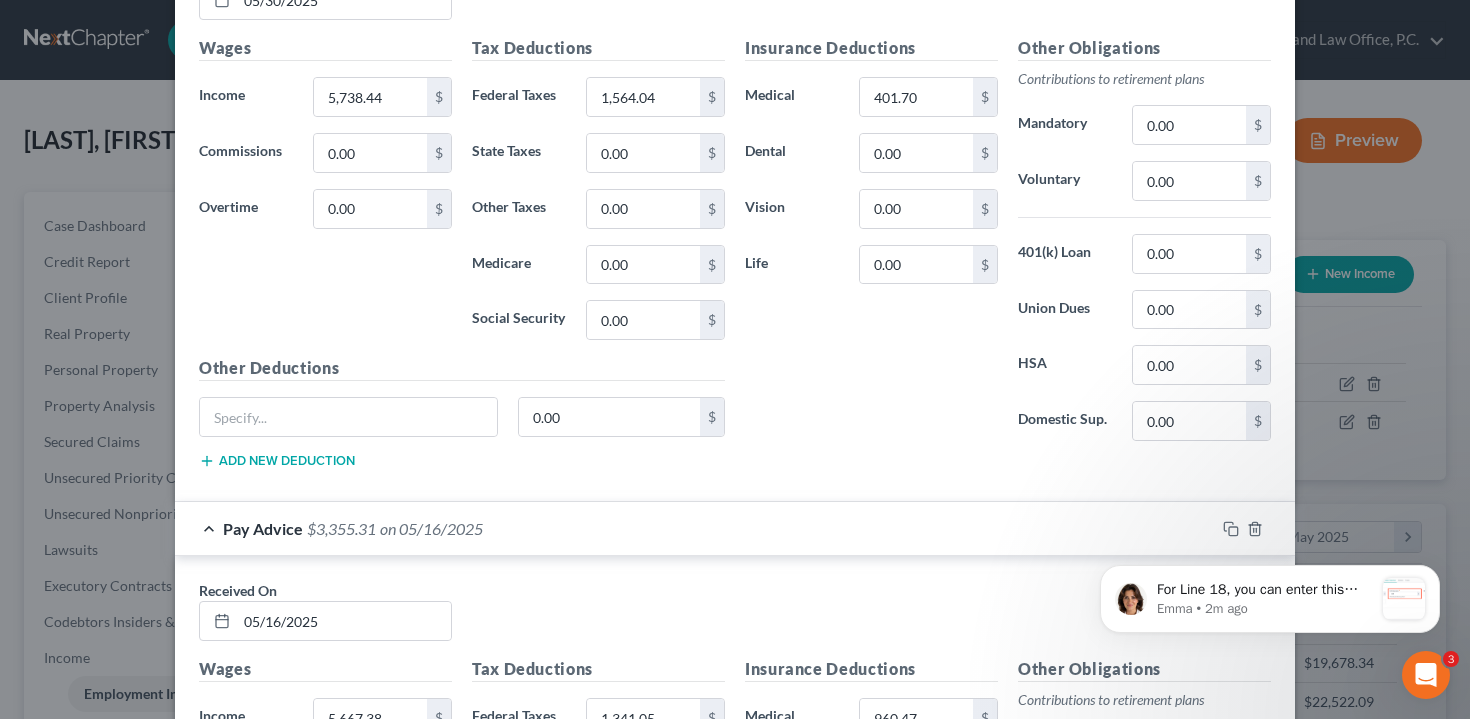 scroll, scrollTop: 0, scrollLeft: 0, axis: both 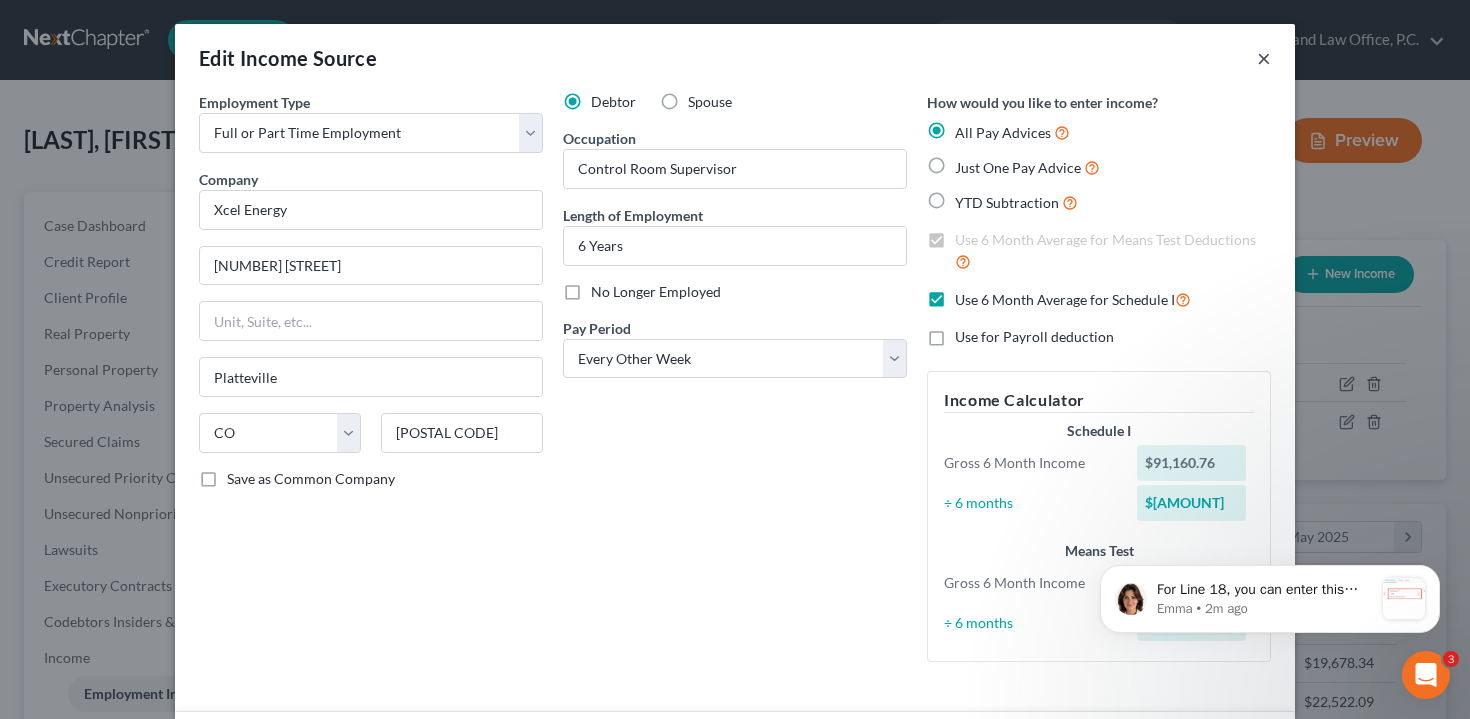 click on "×" at bounding box center (1264, 58) 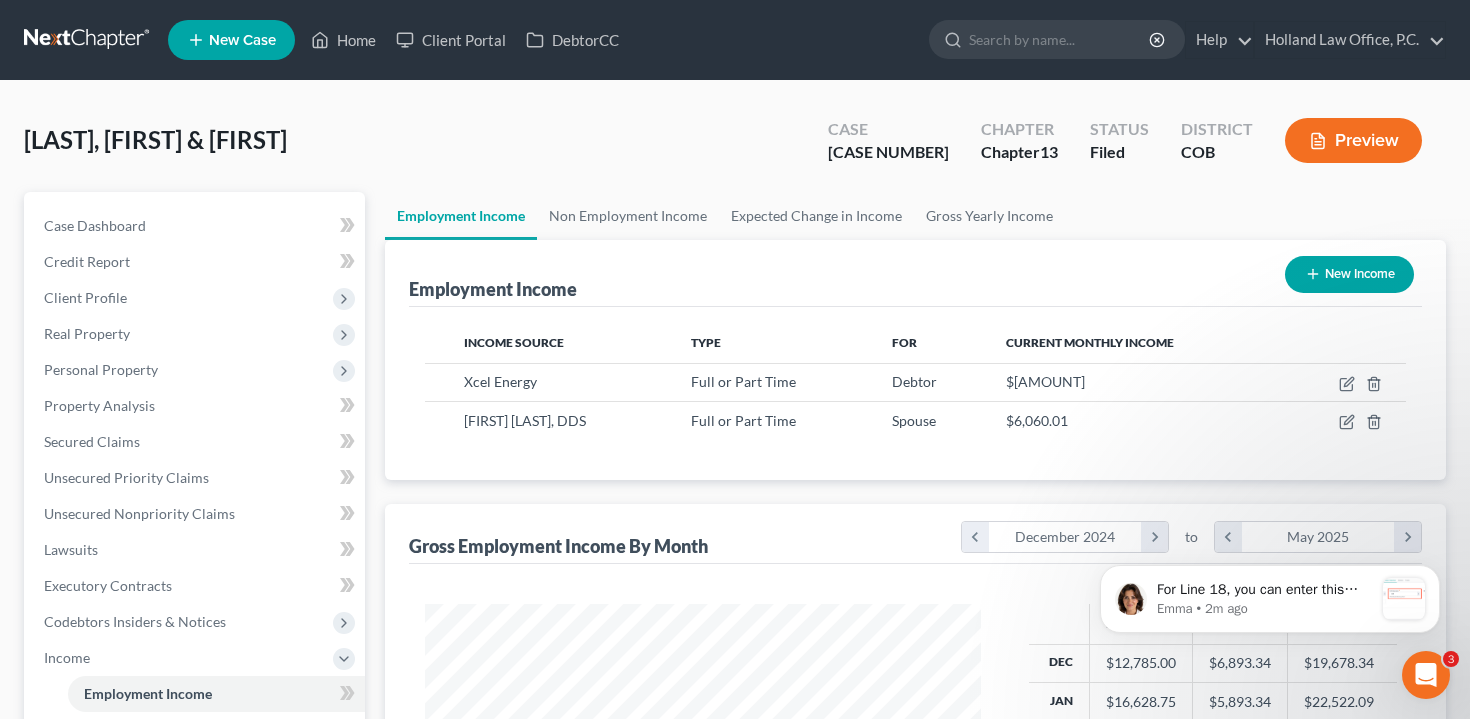 click on "Preview" at bounding box center [1353, 140] 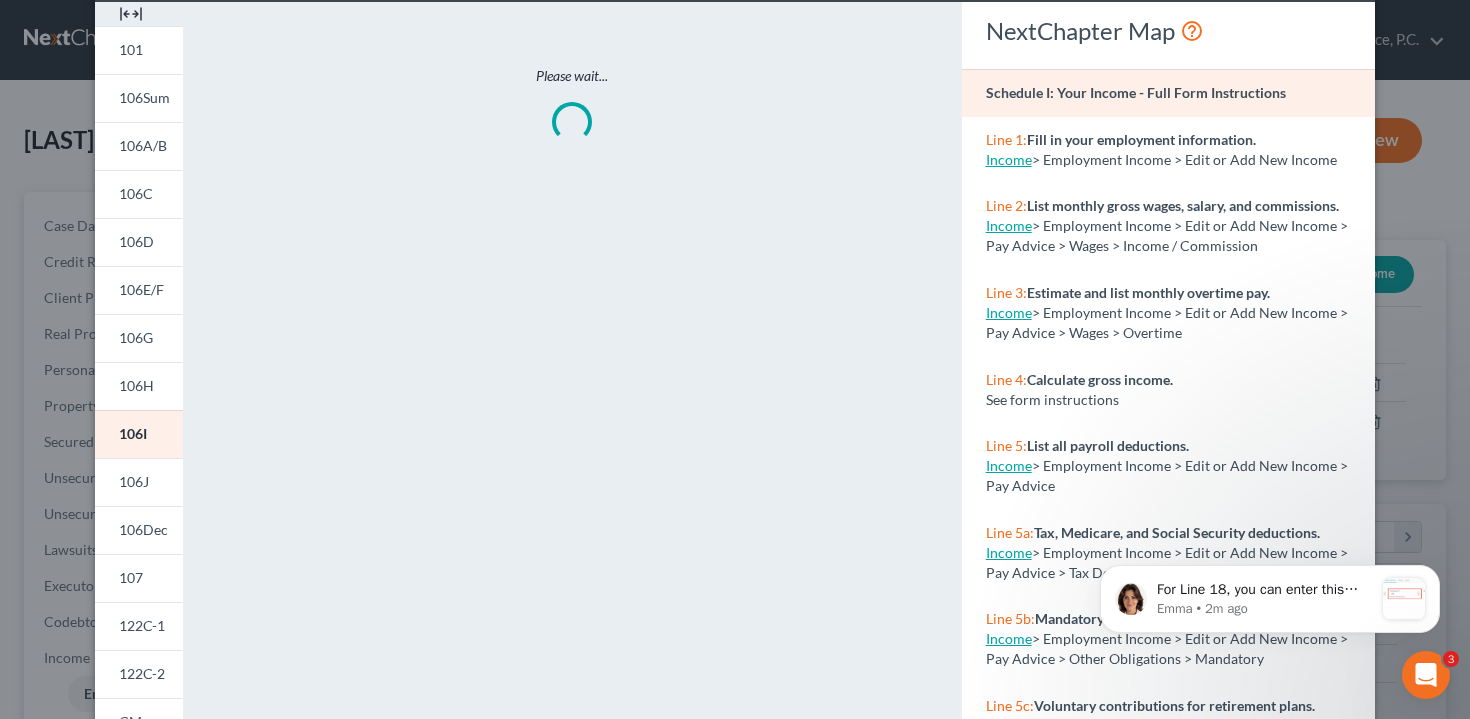 scroll, scrollTop: 129, scrollLeft: 0, axis: vertical 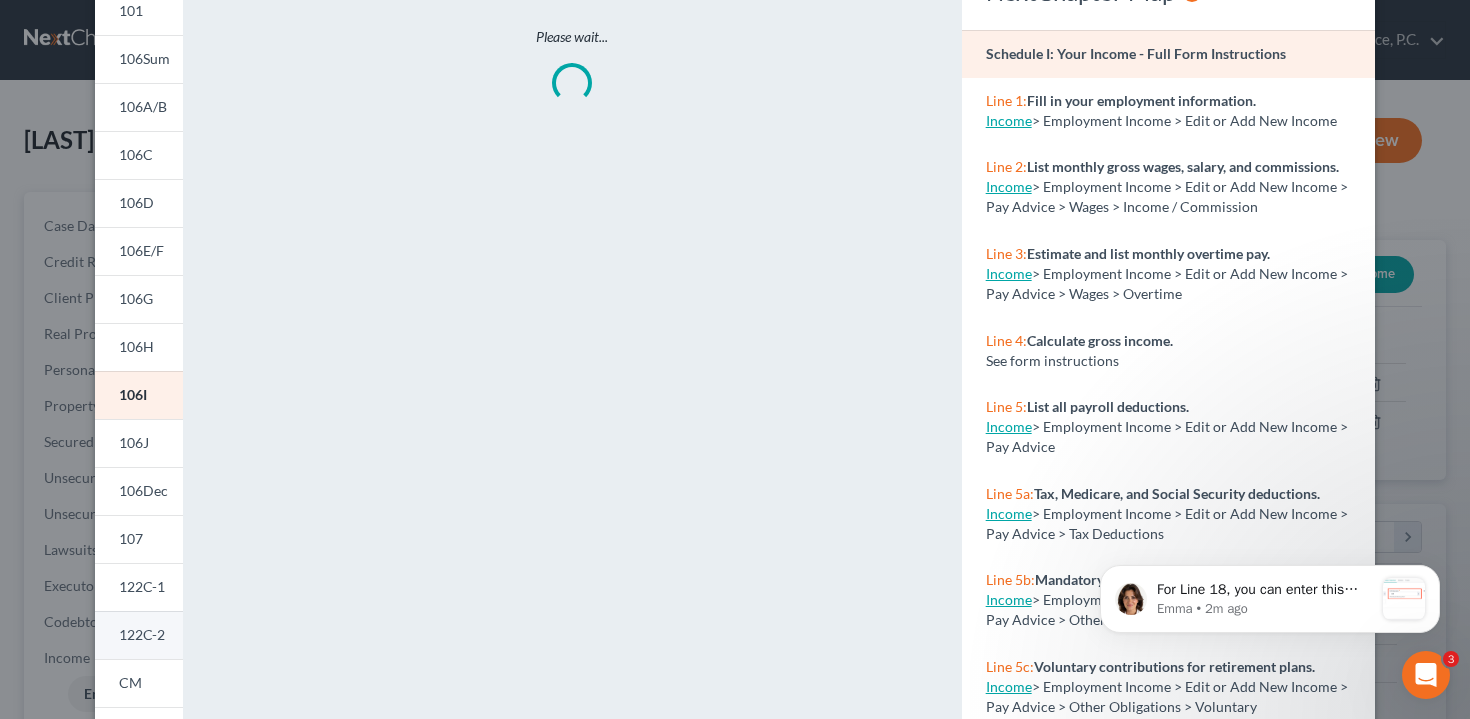 click on "122C-2" at bounding box center [142, 634] 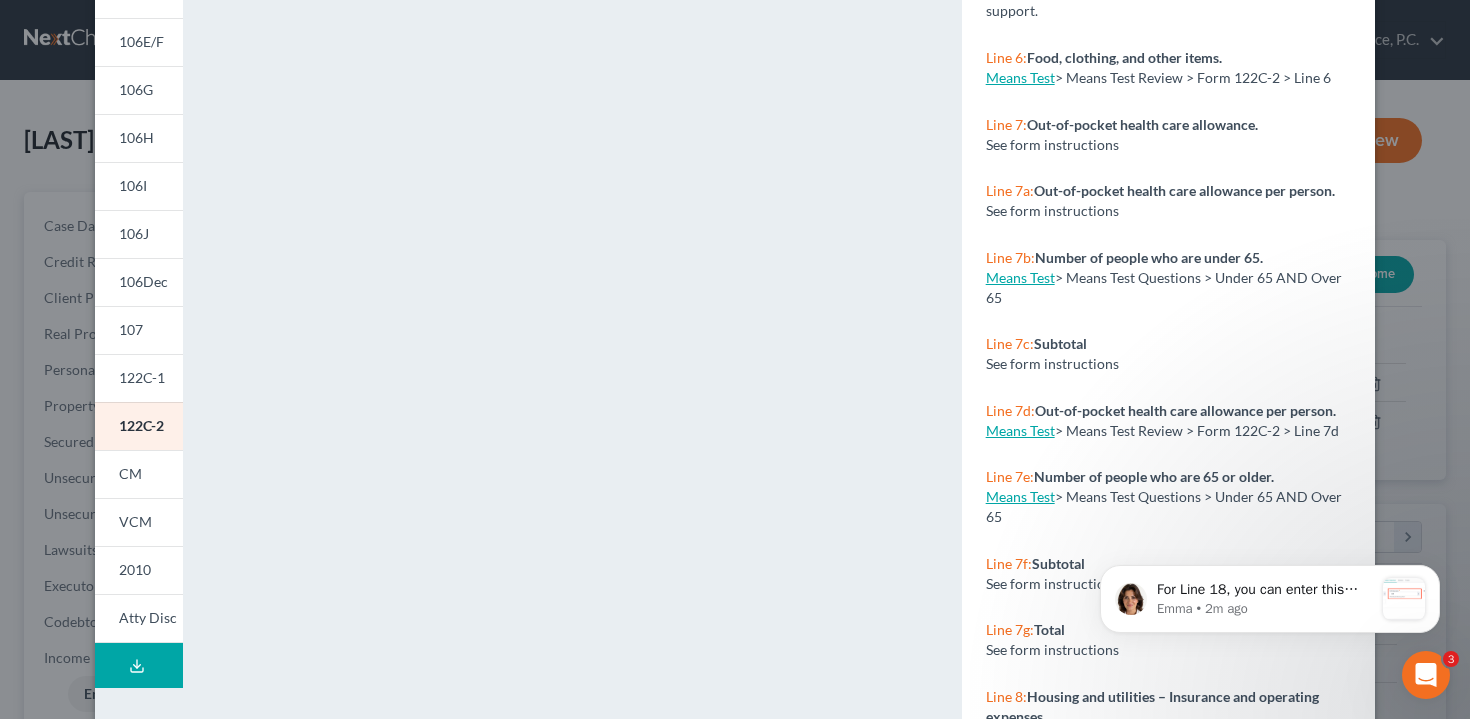 scroll, scrollTop: 408, scrollLeft: 0, axis: vertical 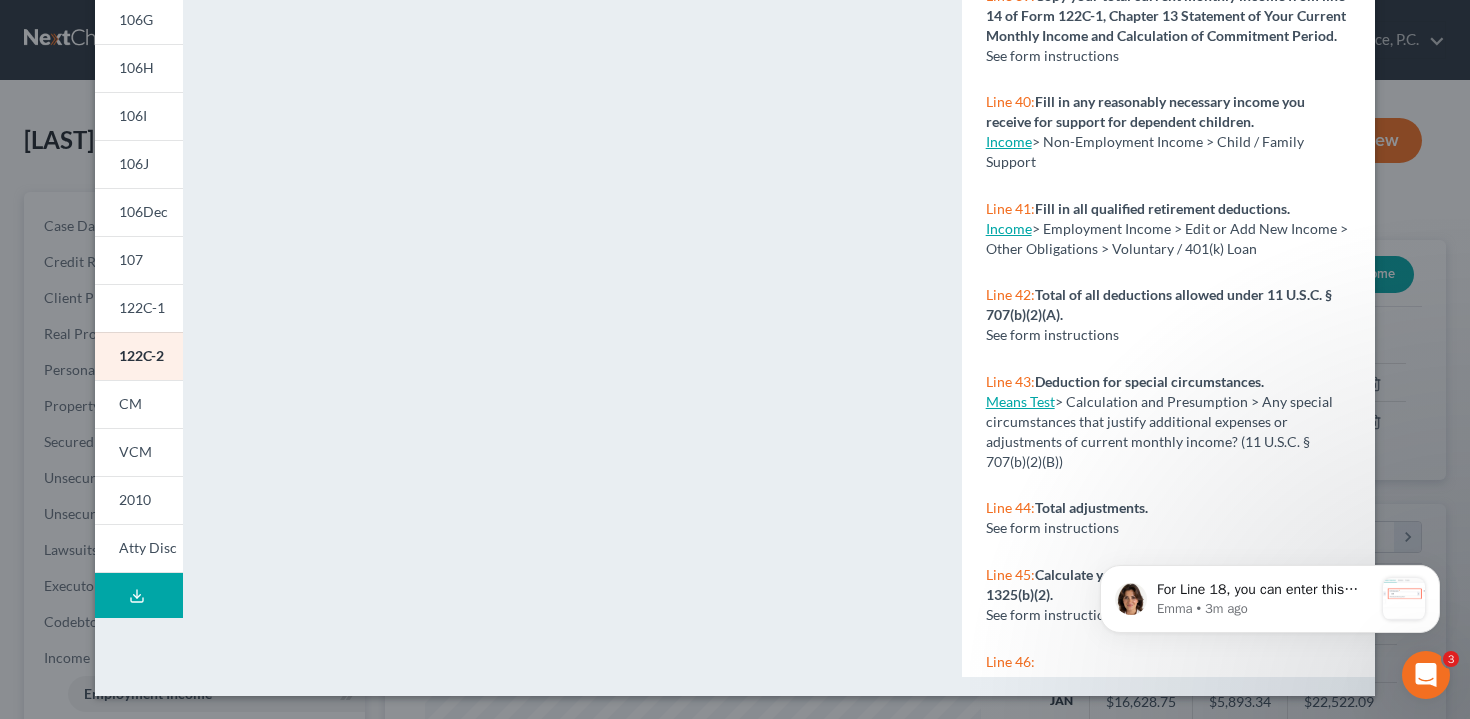 click on "[MM]/[DD]/[YY] [TIME]" at bounding box center [735, 359] 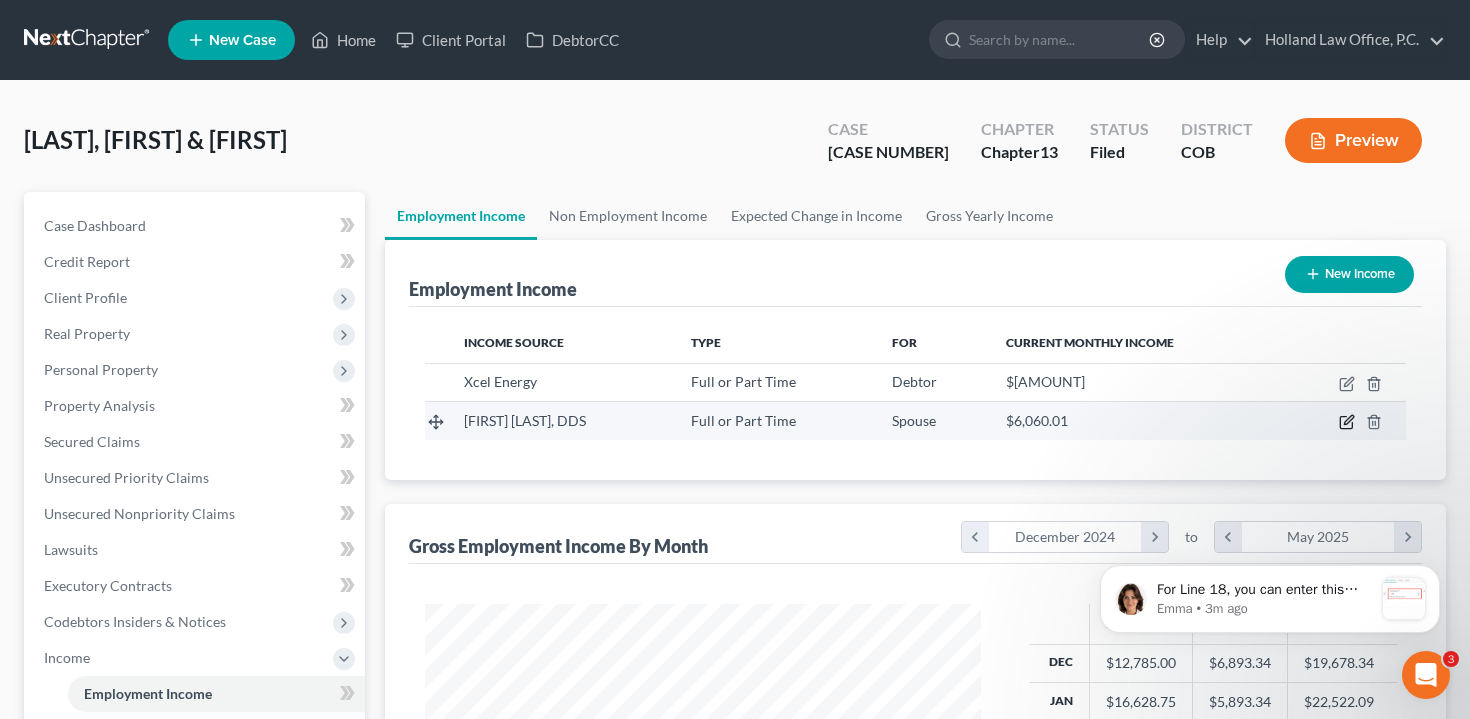 click 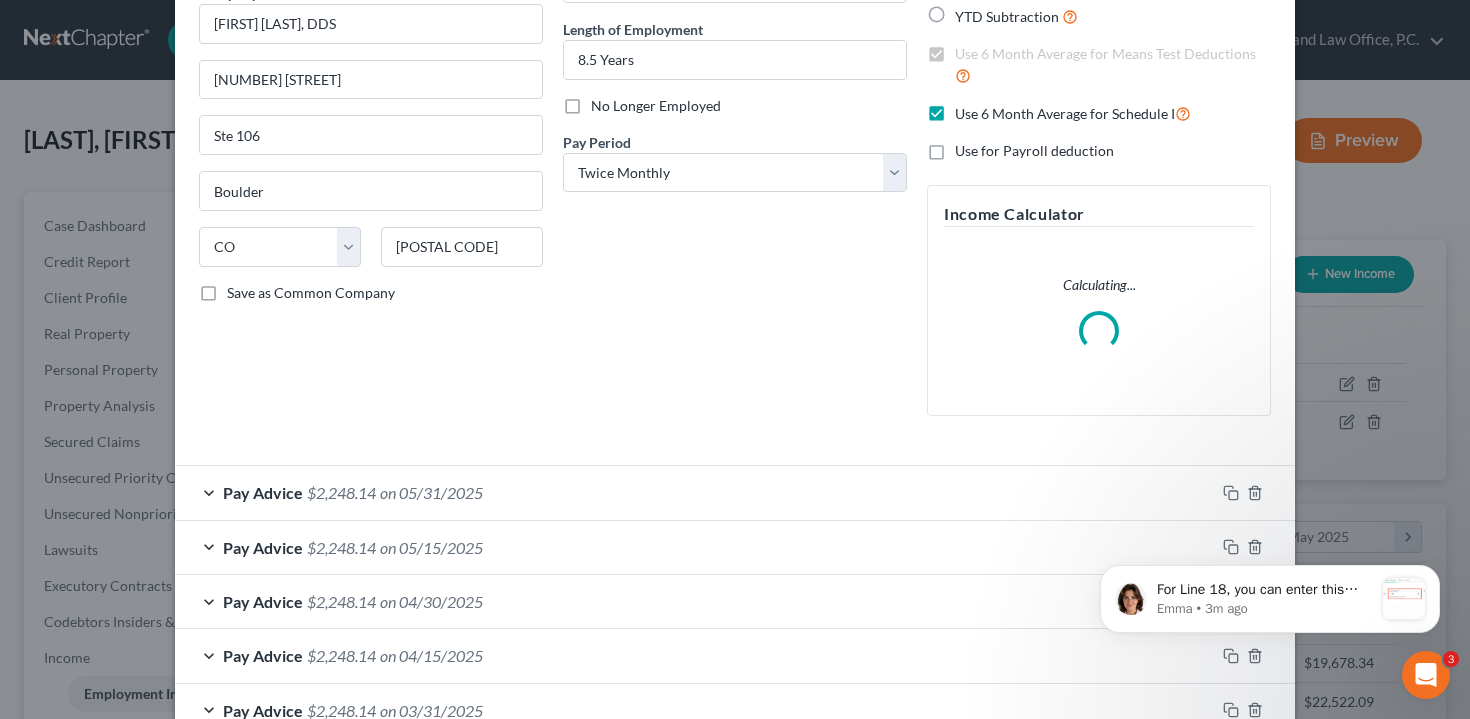 scroll, scrollTop: 394, scrollLeft: 0, axis: vertical 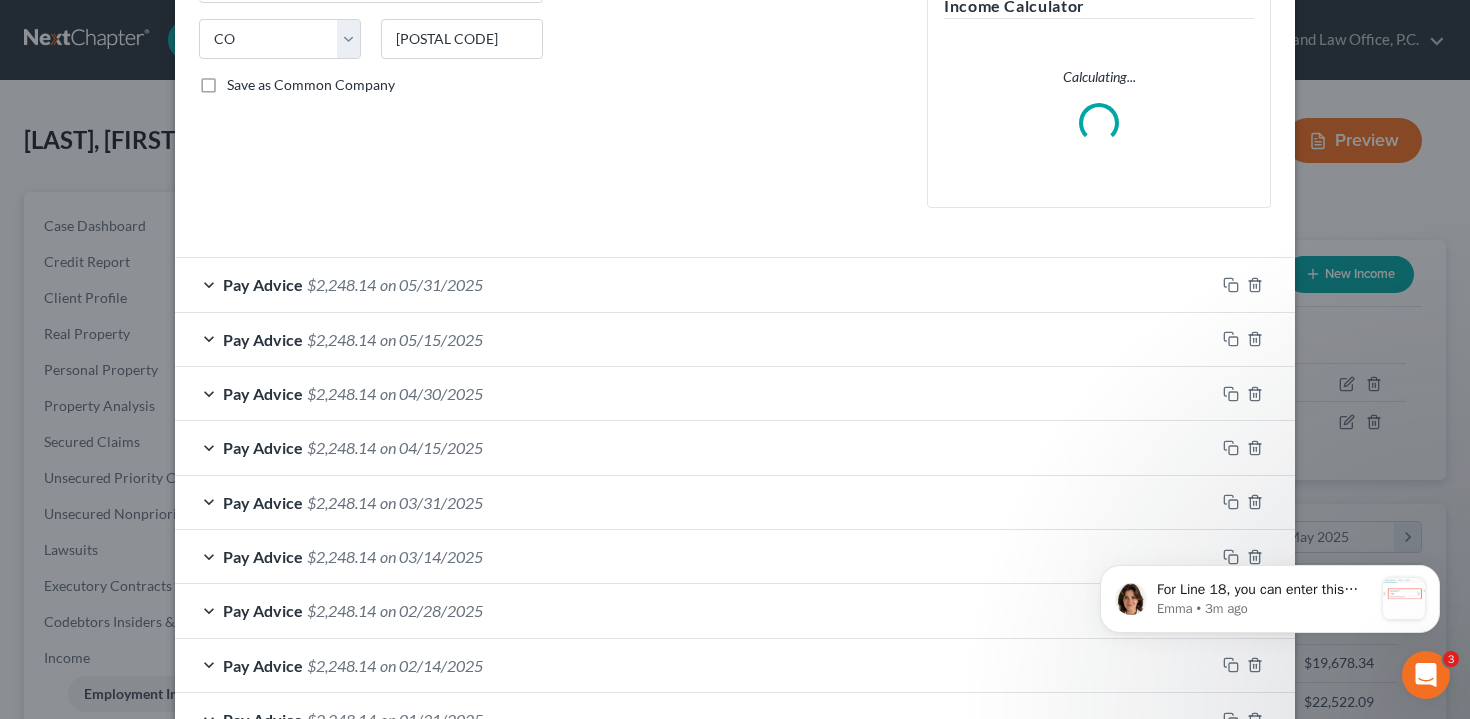 click on "Pay Advice $[AMOUNT] on [MM]/[DD]/[YEAR]" at bounding box center [695, 284] 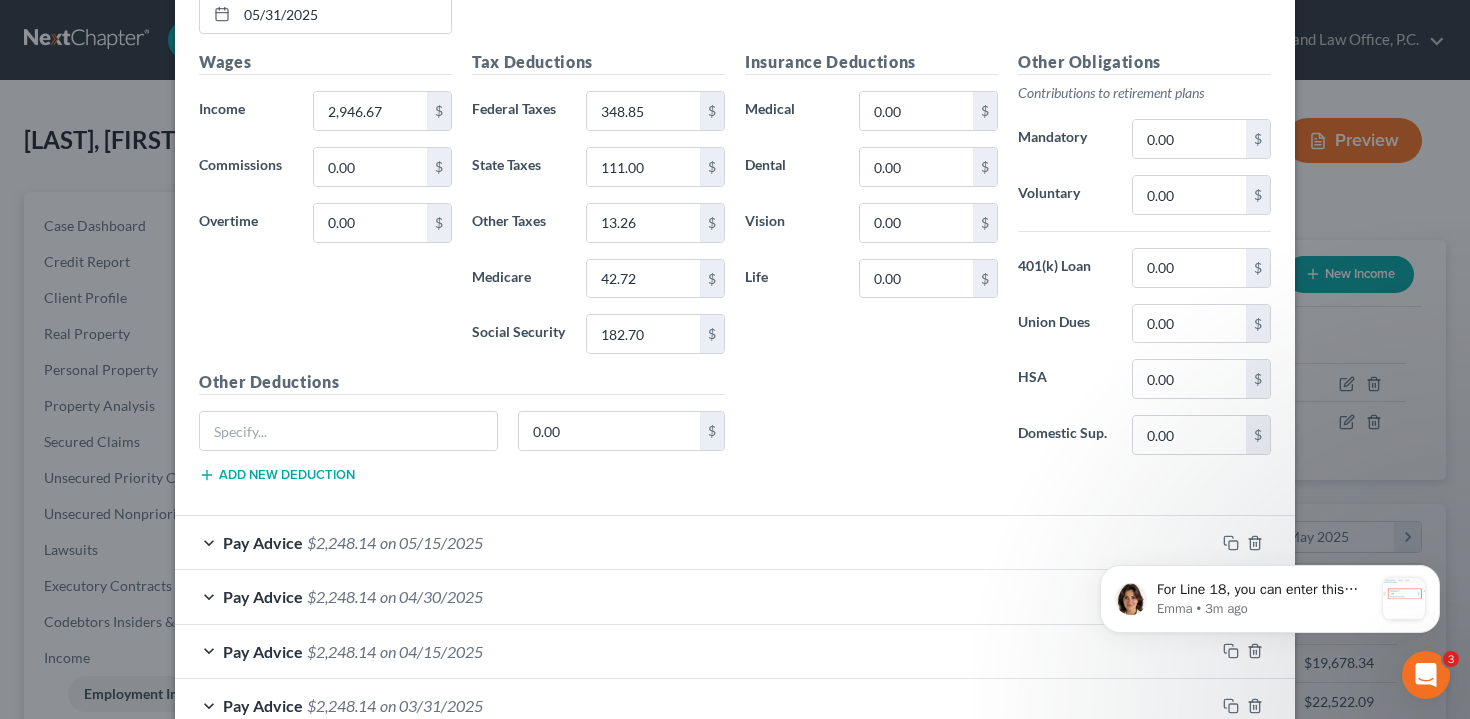 scroll, scrollTop: 844, scrollLeft: 0, axis: vertical 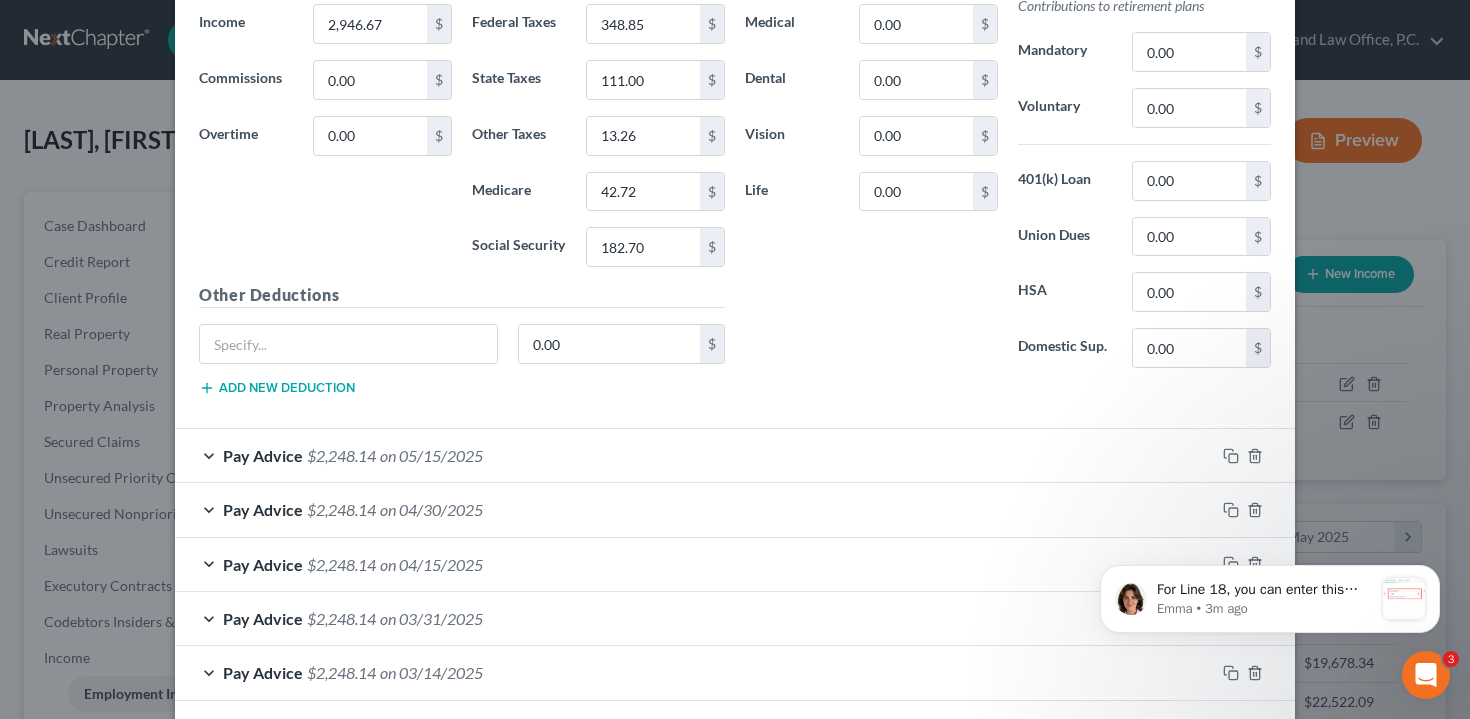 click on "Pay Advice $2,248.14 on 05/15/2025" at bounding box center [695, 455] 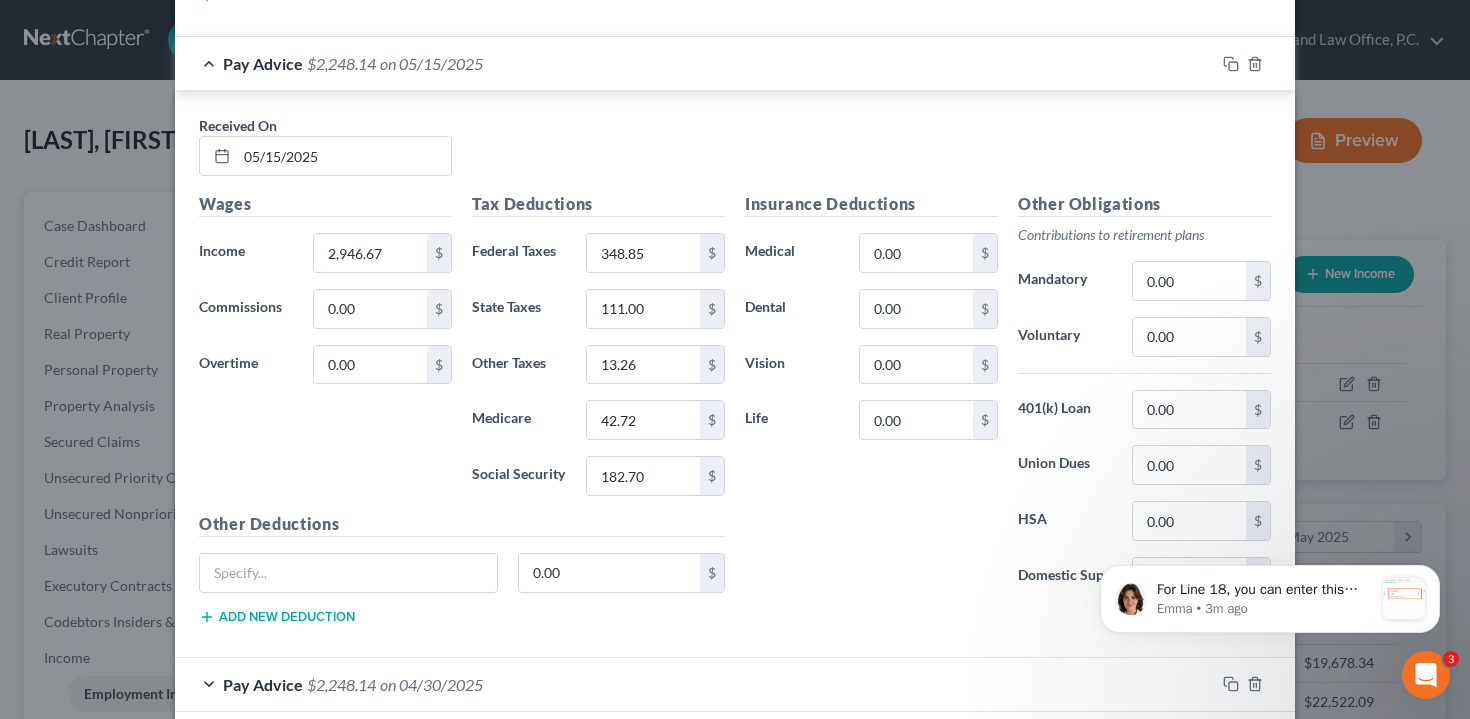 scroll, scrollTop: 1324, scrollLeft: 0, axis: vertical 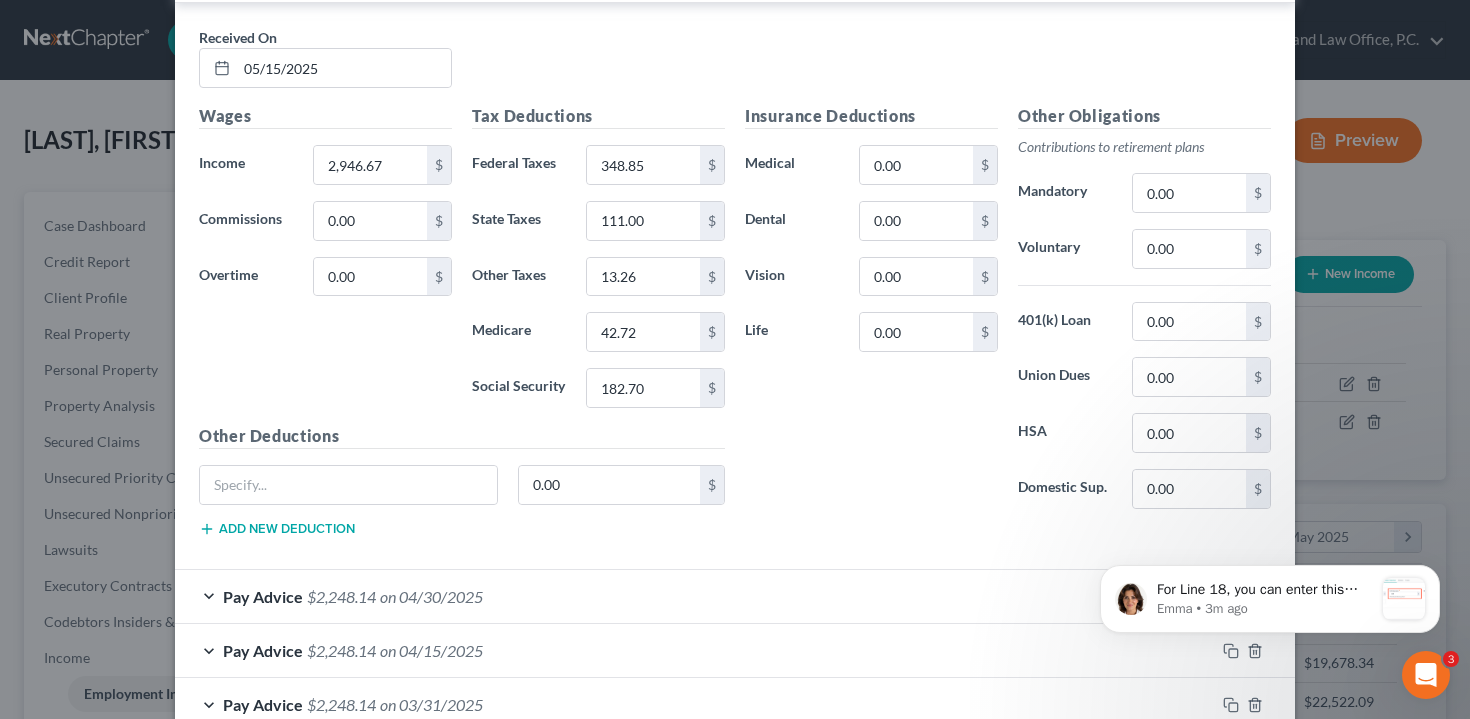 click on "Pay Advice $[AMOUNT] on [MM]/[DD]/[YEAR]" at bounding box center [695, 596] 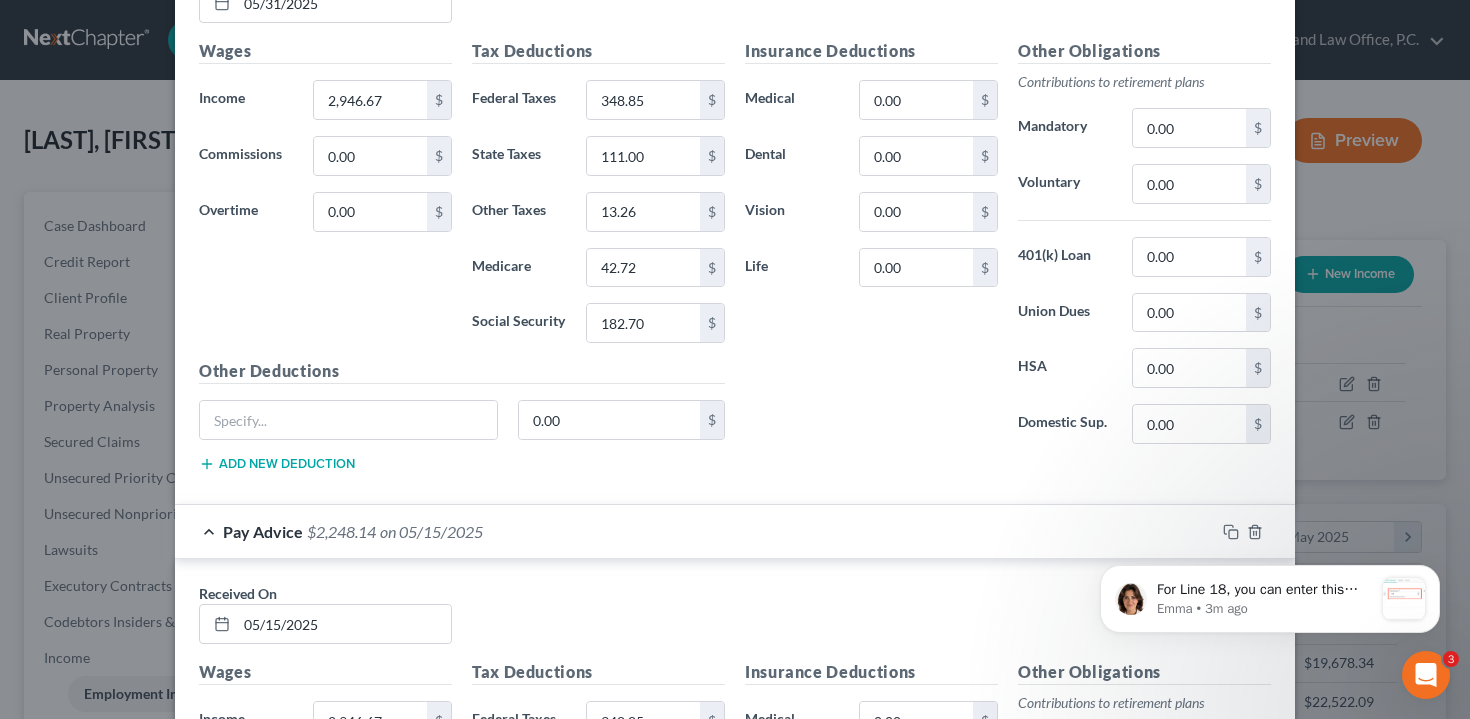 scroll, scrollTop: 0, scrollLeft: 0, axis: both 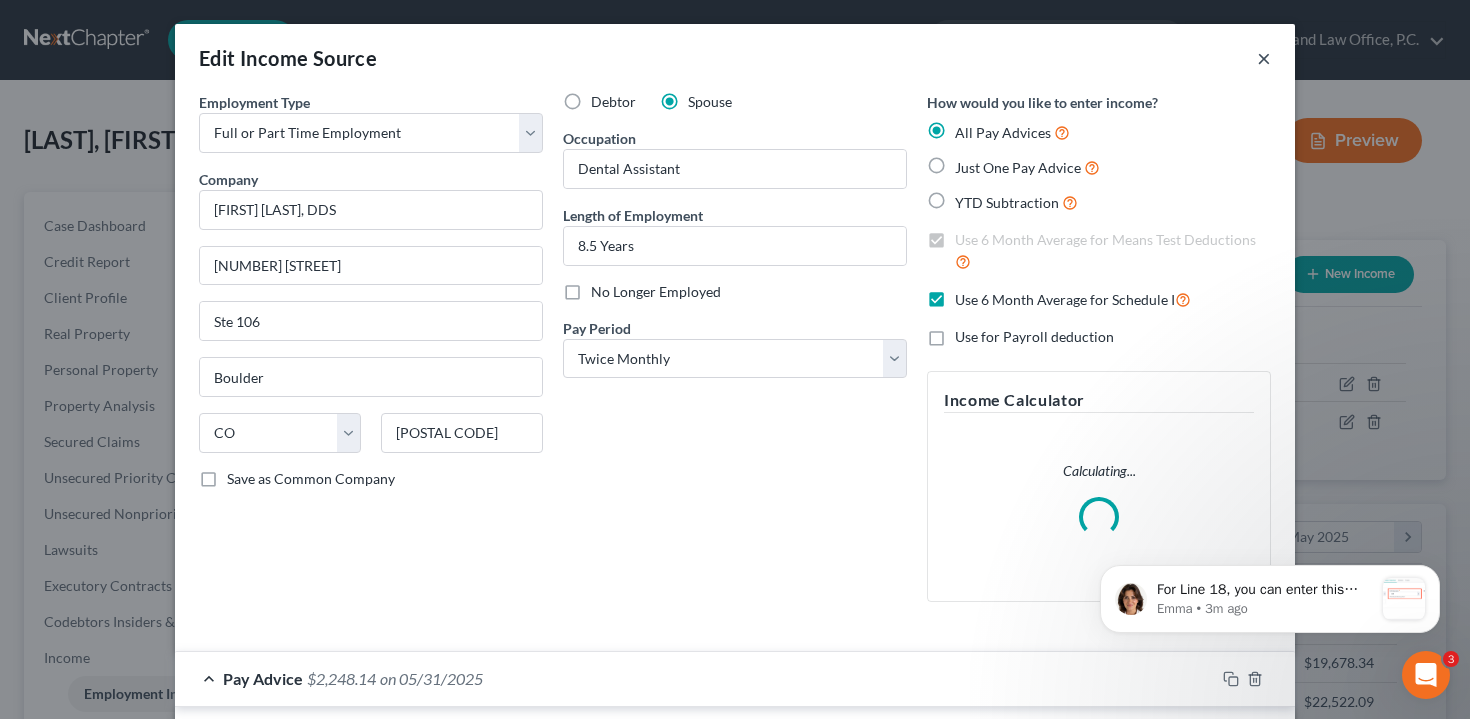 click on "×" at bounding box center [1264, 58] 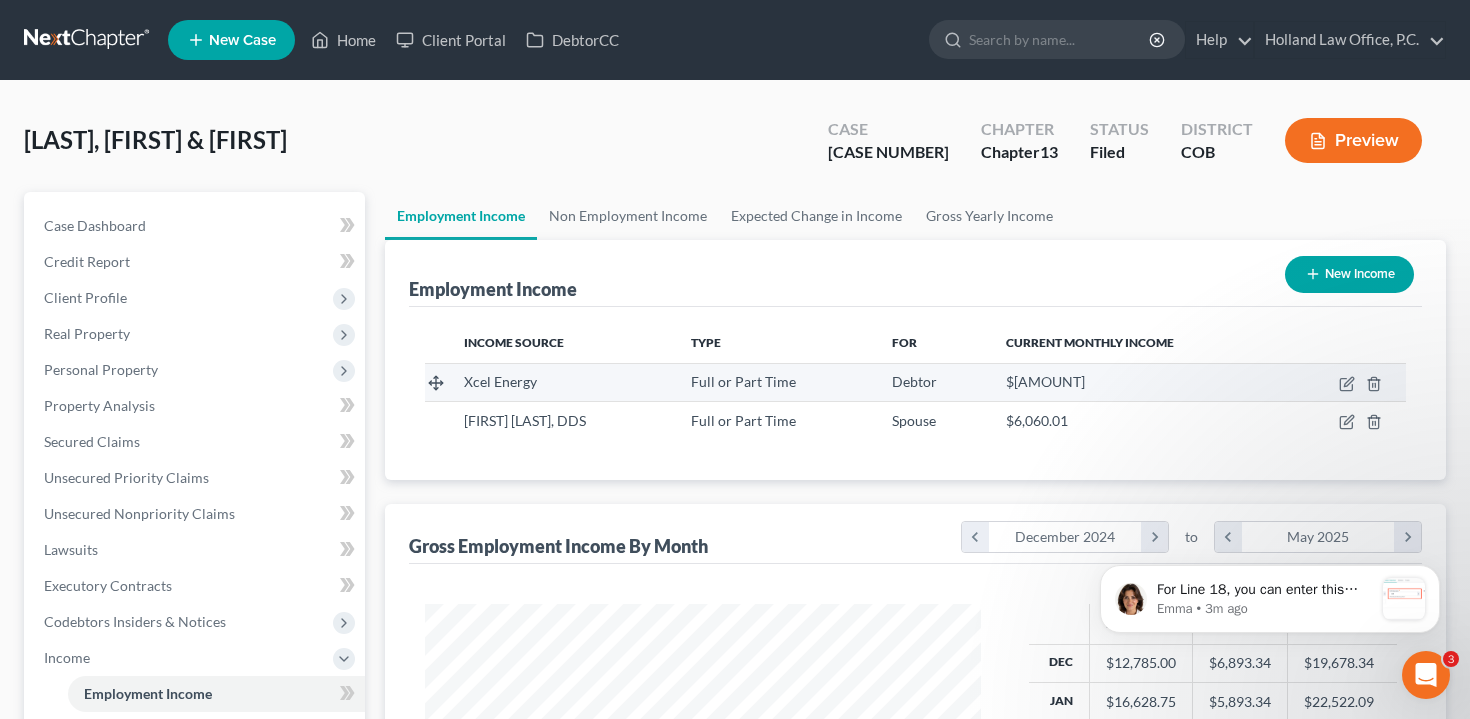 click on "$[AMOUNT]" at bounding box center (1137, 382) 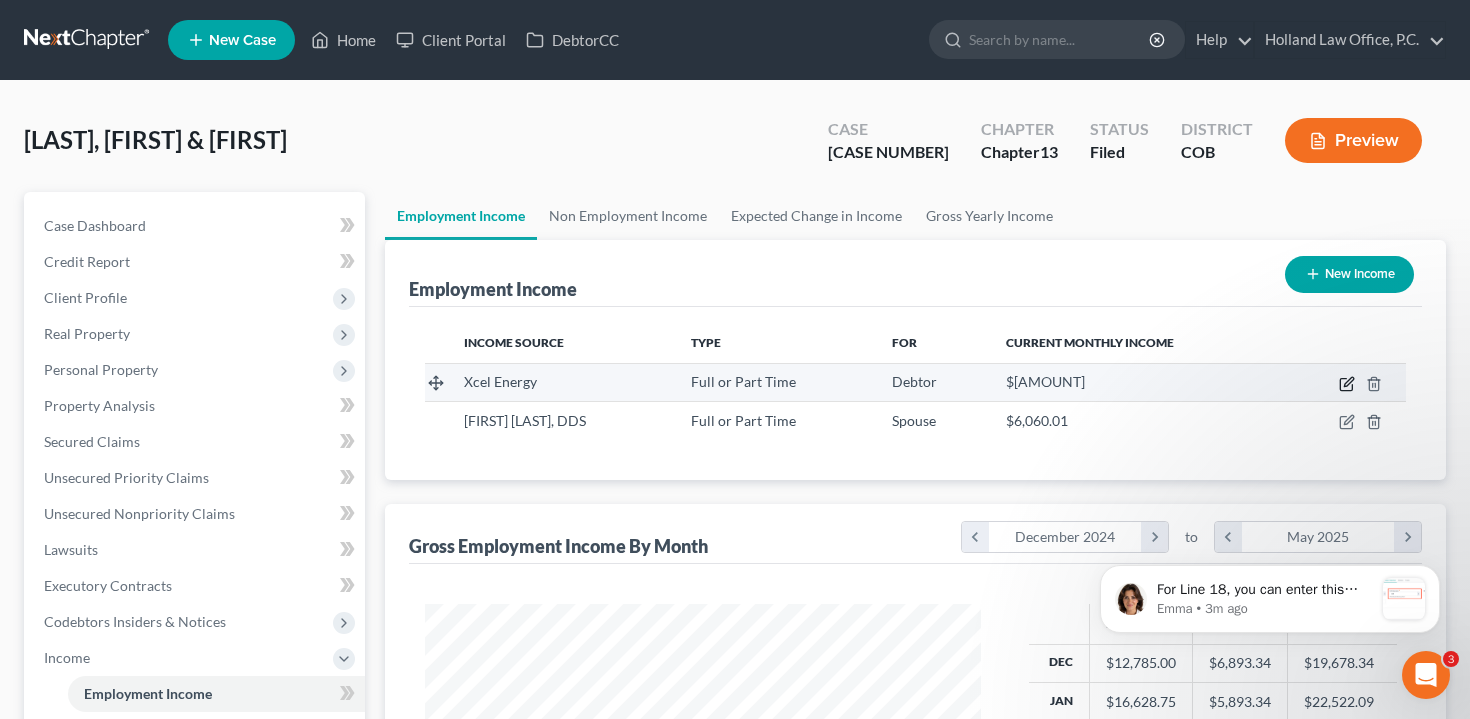click 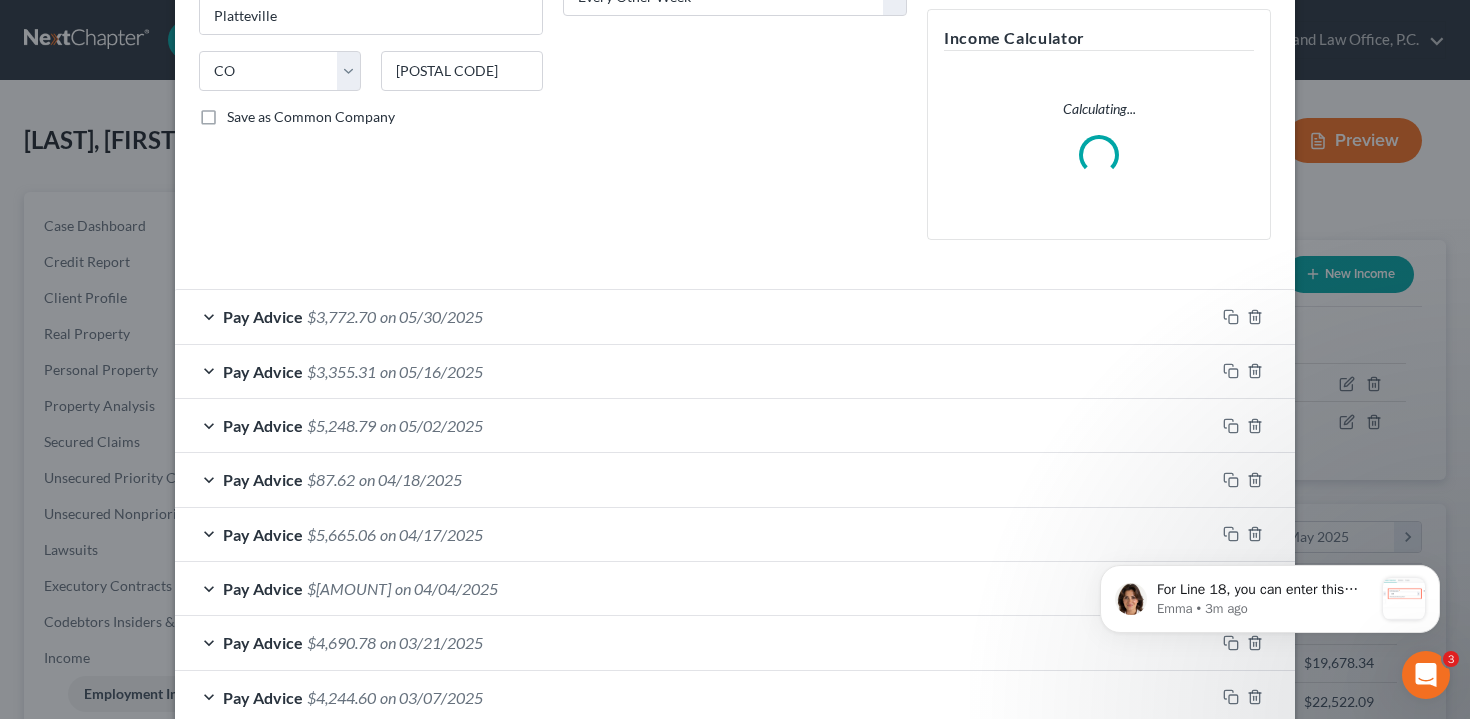 scroll, scrollTop: 412, scrollLeft: 0, axis: vertical 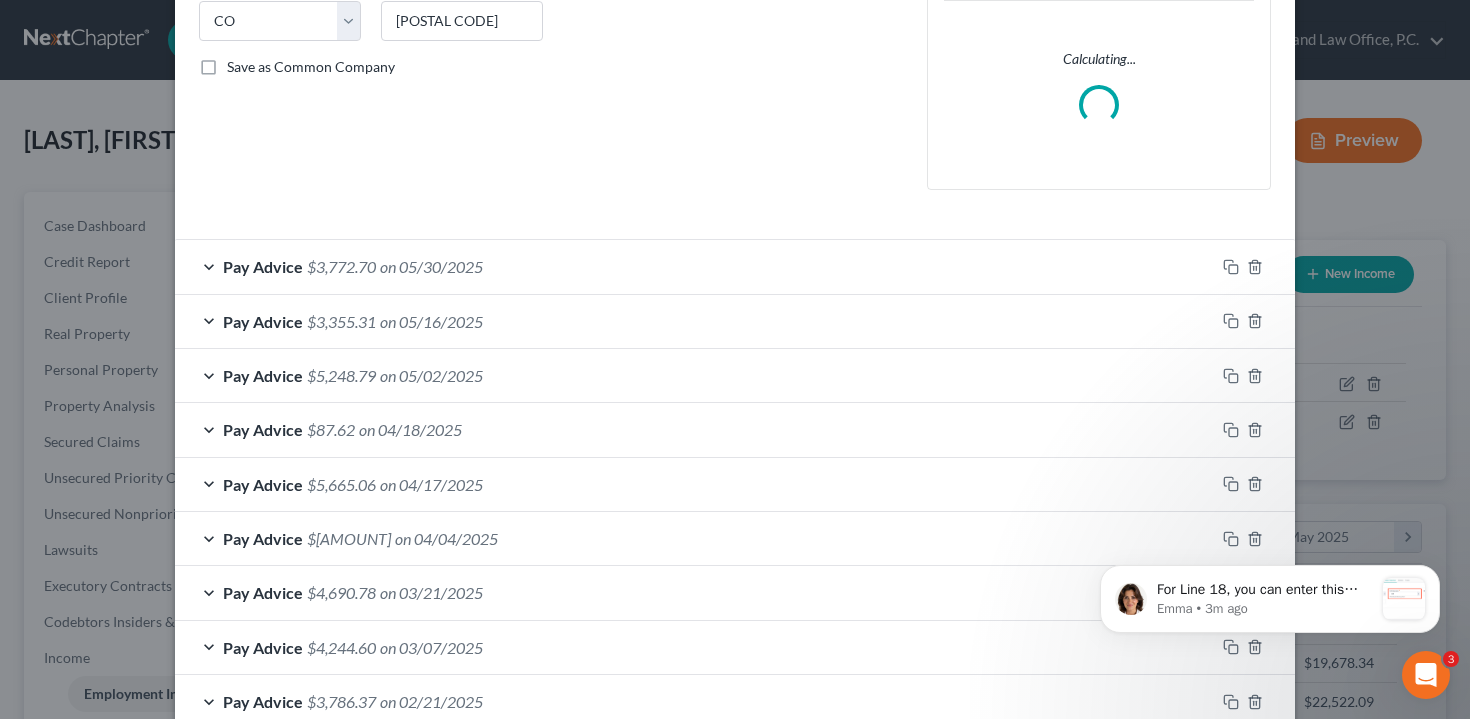 click on "Pay Advice $3,772.70 on 05/30/2025" at bounding box center [695, 266] 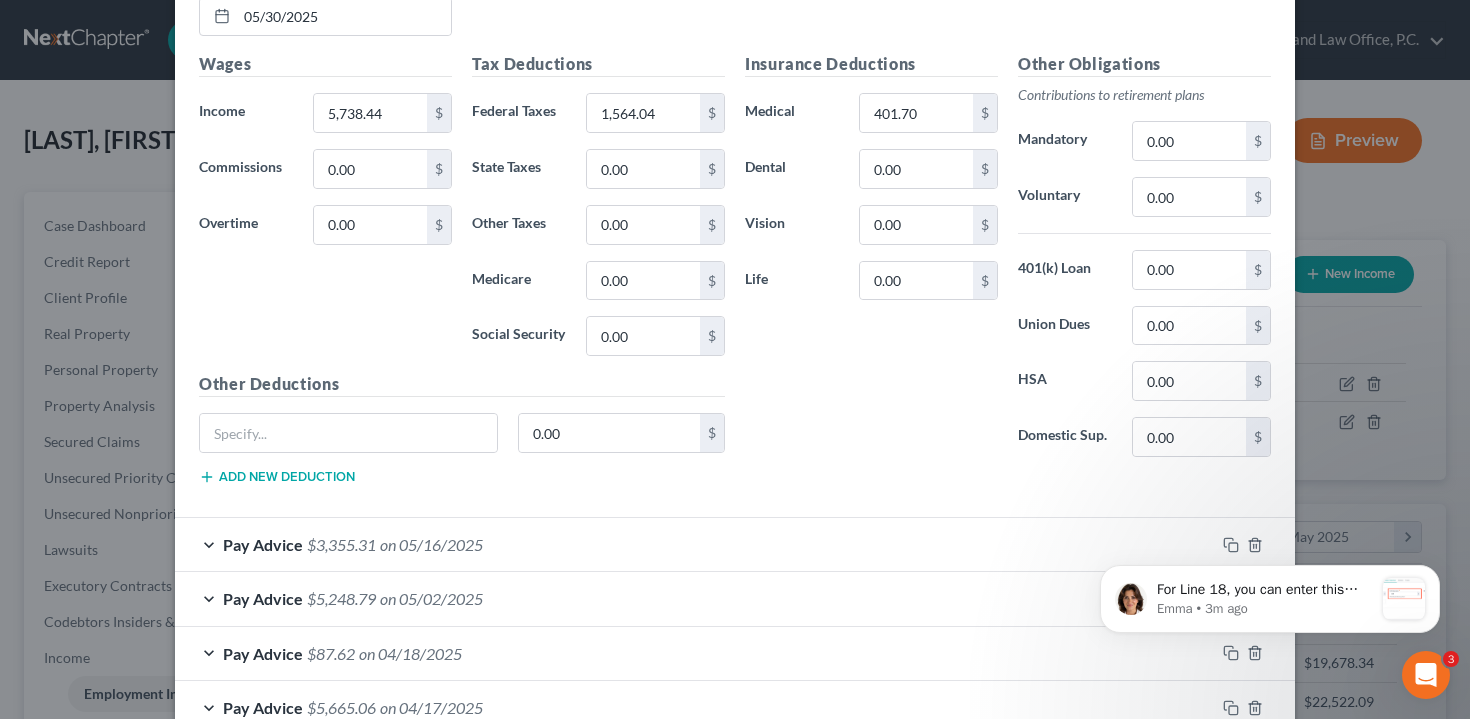 scroll, scrollTop: 982, scrollLeft: 0, axis: vertical 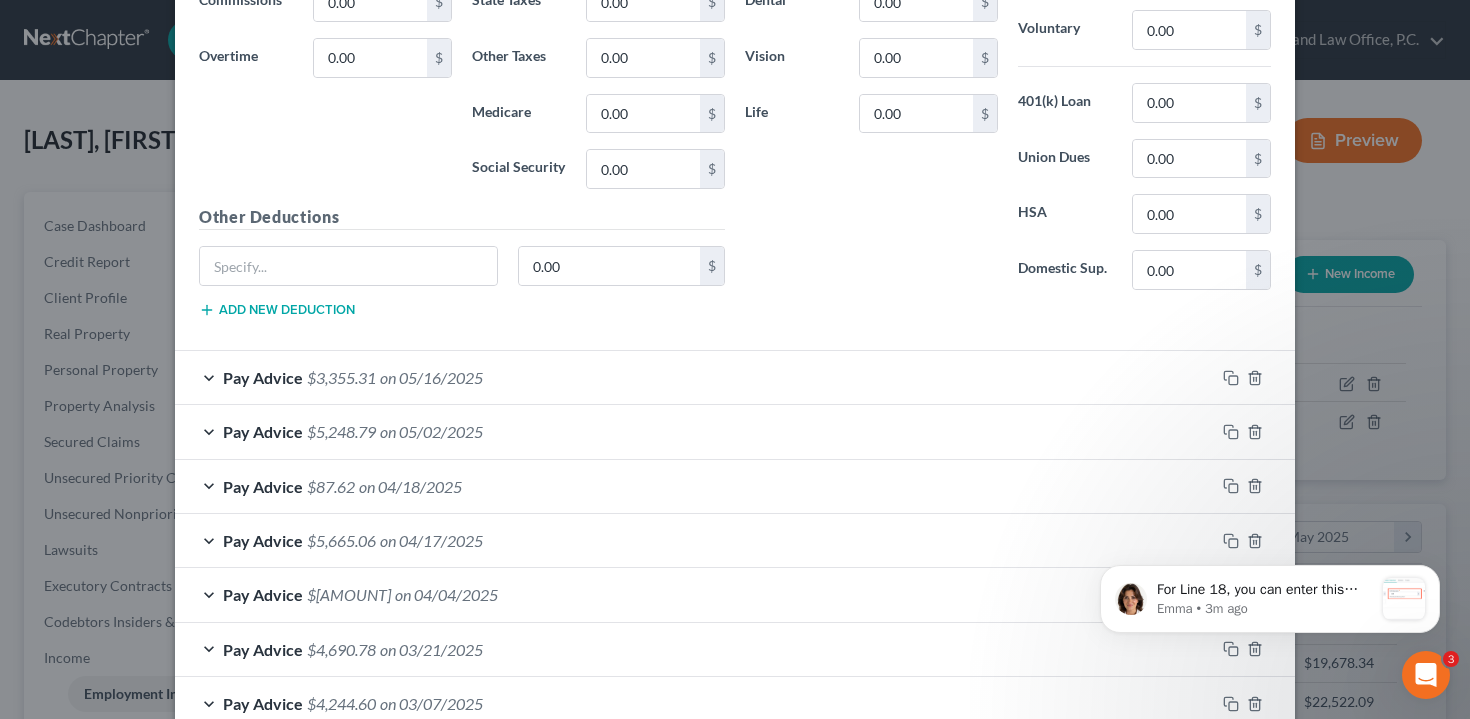 click on "Pay Advice $[AMOUNT] on [MM]/[DD]/[YEAR]" at bounding box center [695, 377] 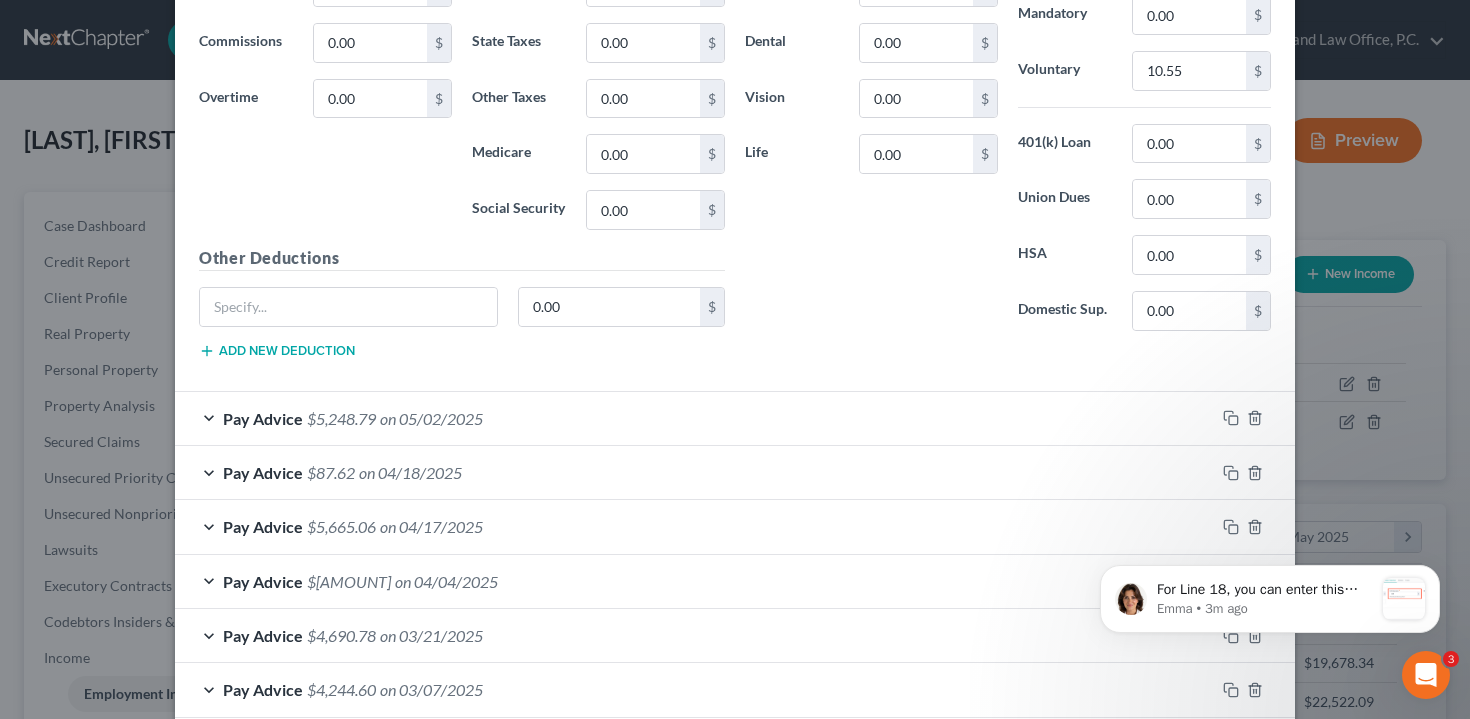 scroll, scrollTop: 1777, scrollLeft: 0, axis: vertical 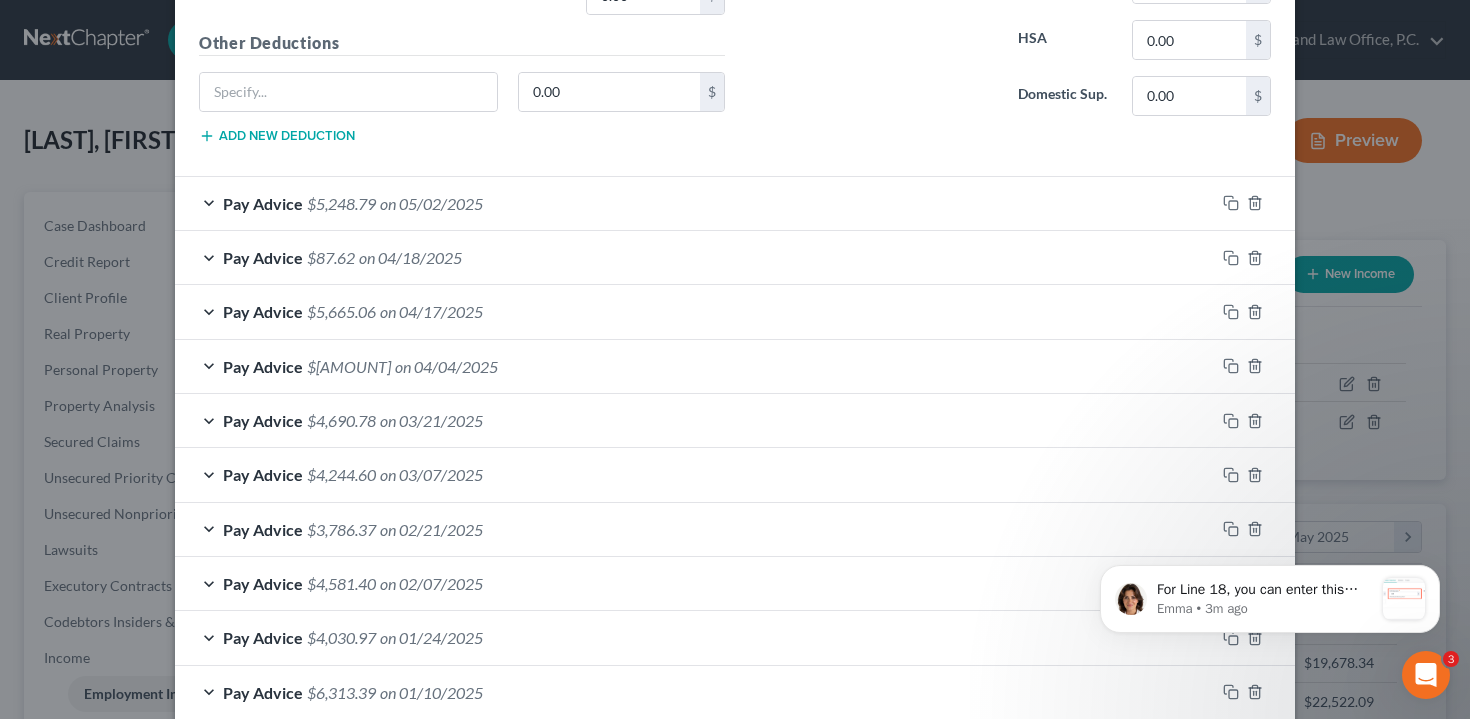 click on "Pay Advice $[AMOUNT] on [MM]/[DD]/[YEAR]" at bounding box center [695, 203] 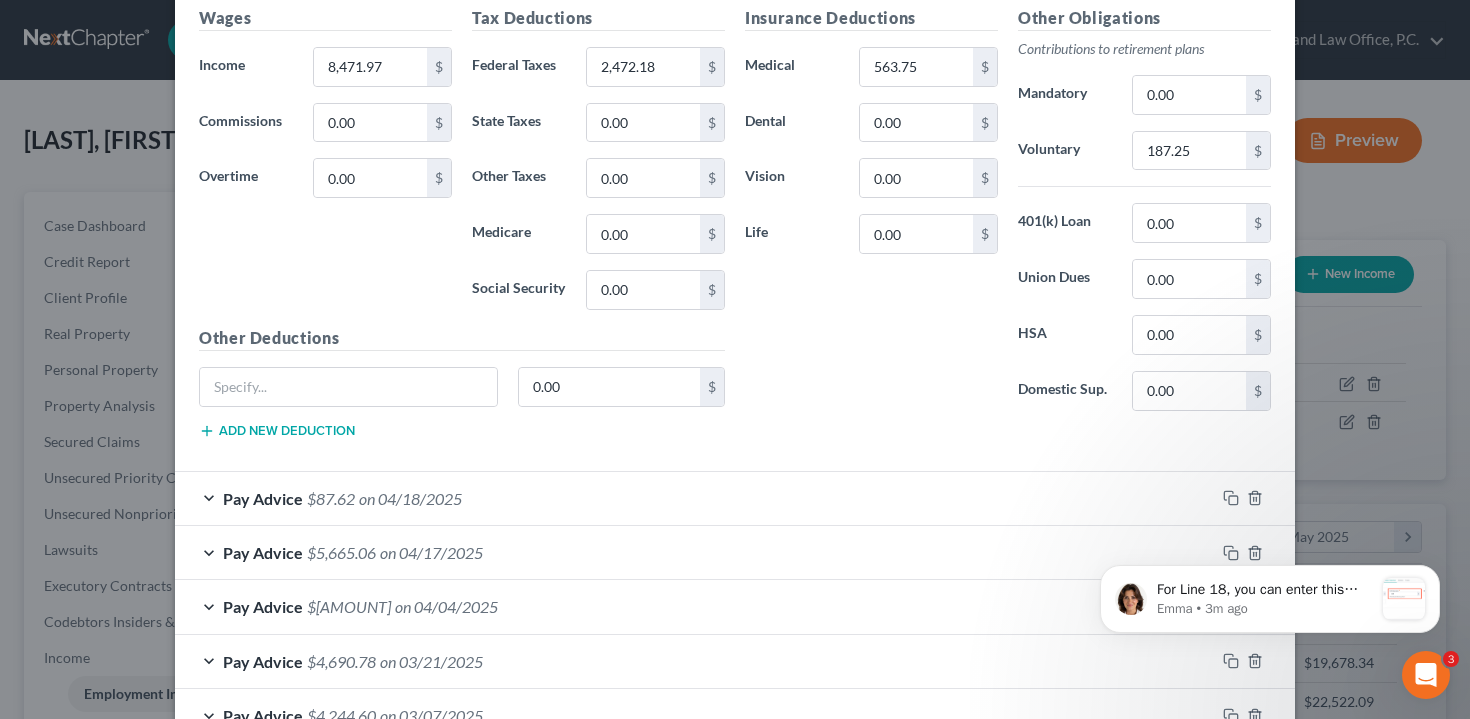 scroll, scrollTop: 2281, scrollLeft: 0, axis: vertical 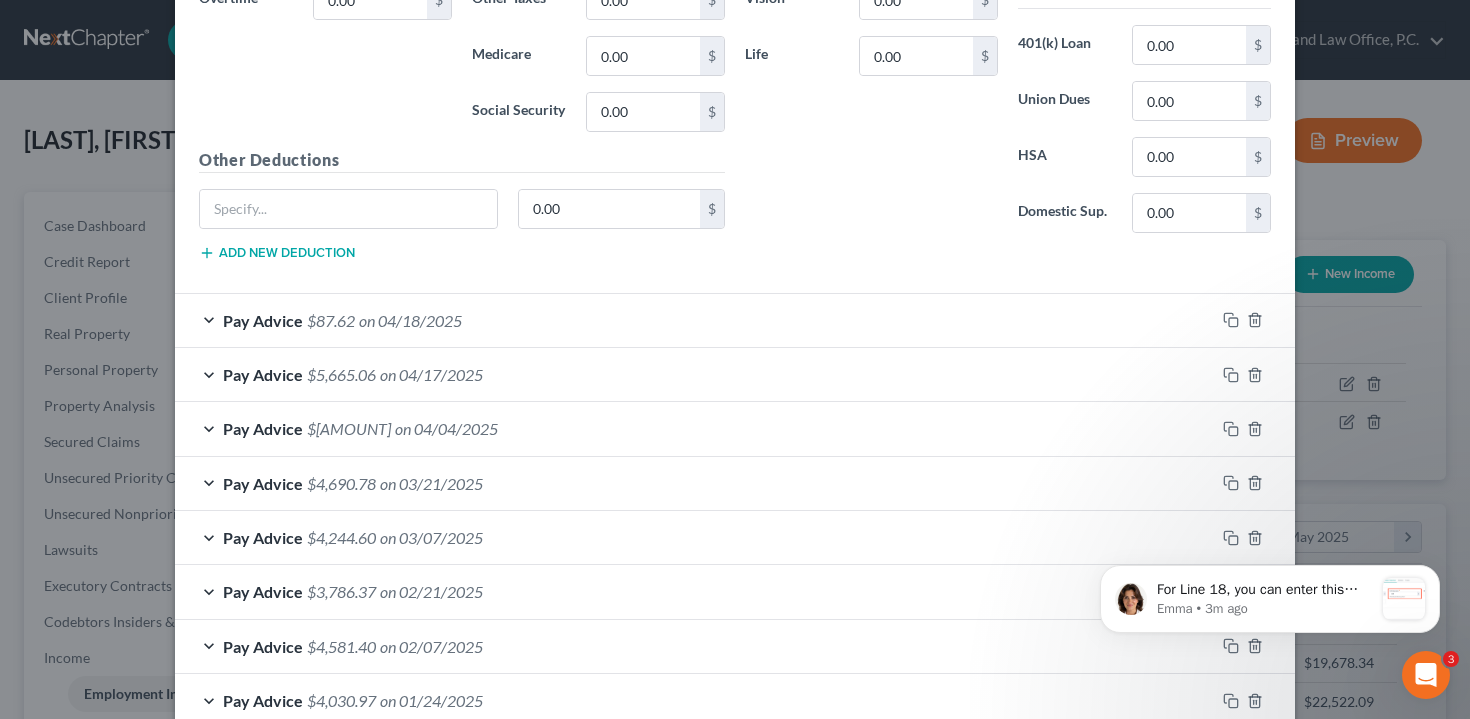 click on "Pay Advice $[AMOUNT] on [MM]/[DD]/[YEAR]" at bounding box center [695, 320] 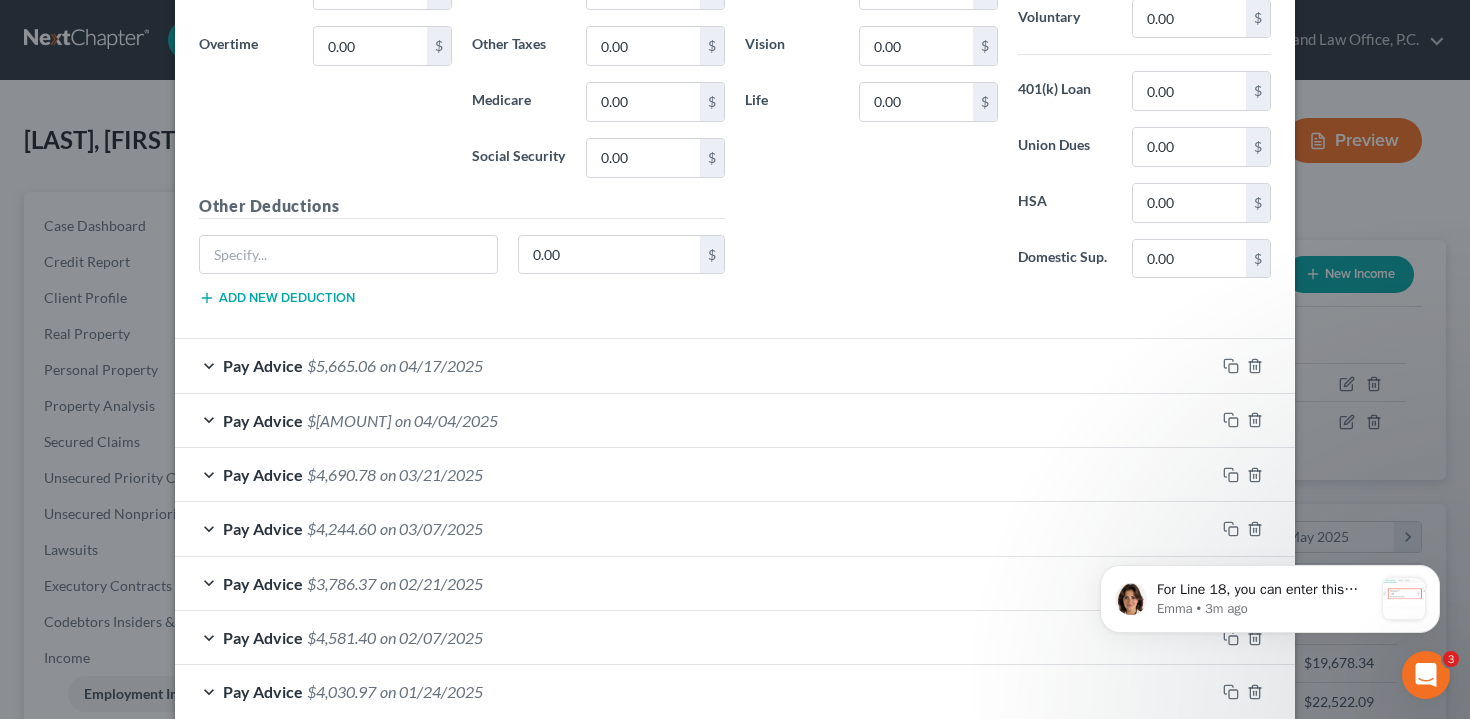 click on "Pay Advice $5,665.06 on 04/17/2025" at bounding box center [695, 365] 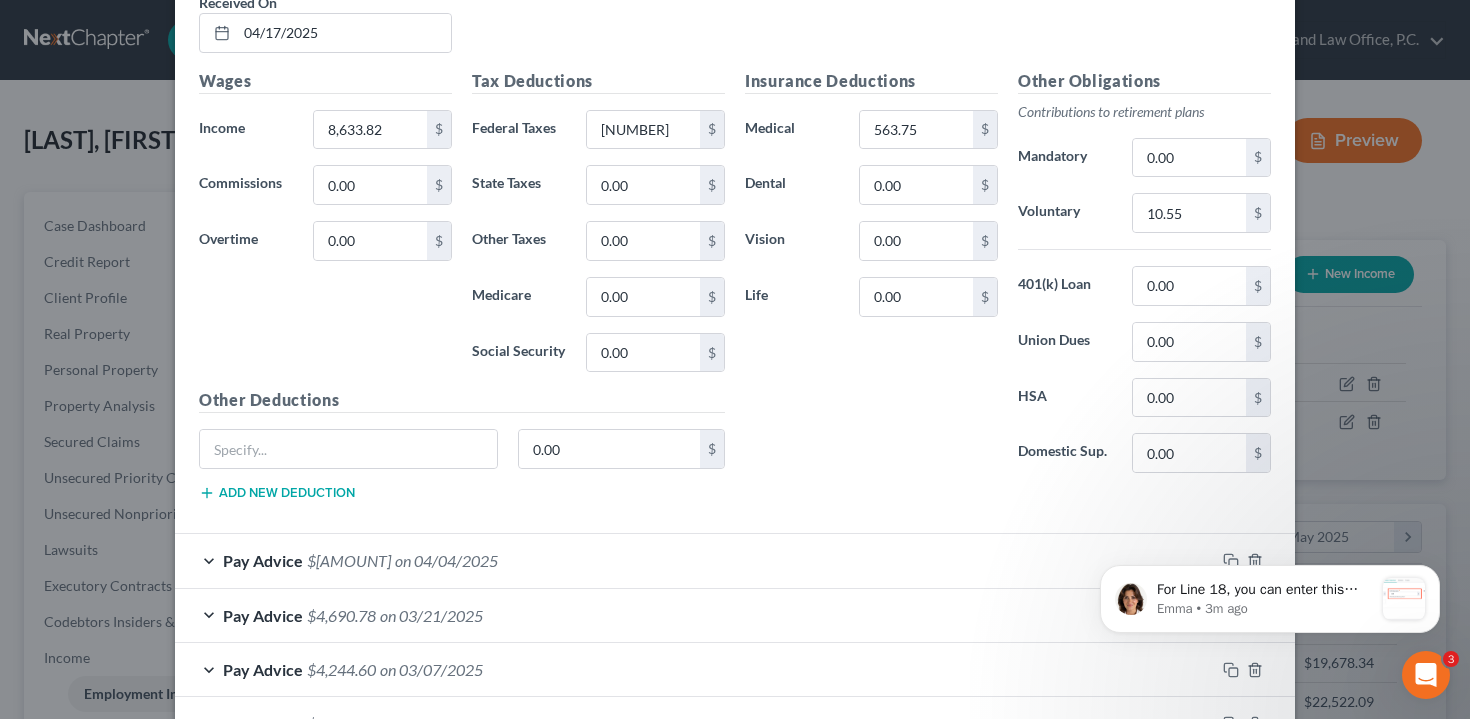 scroll, scrollTop: 3287, scrollLeft: 0, axis: vertical 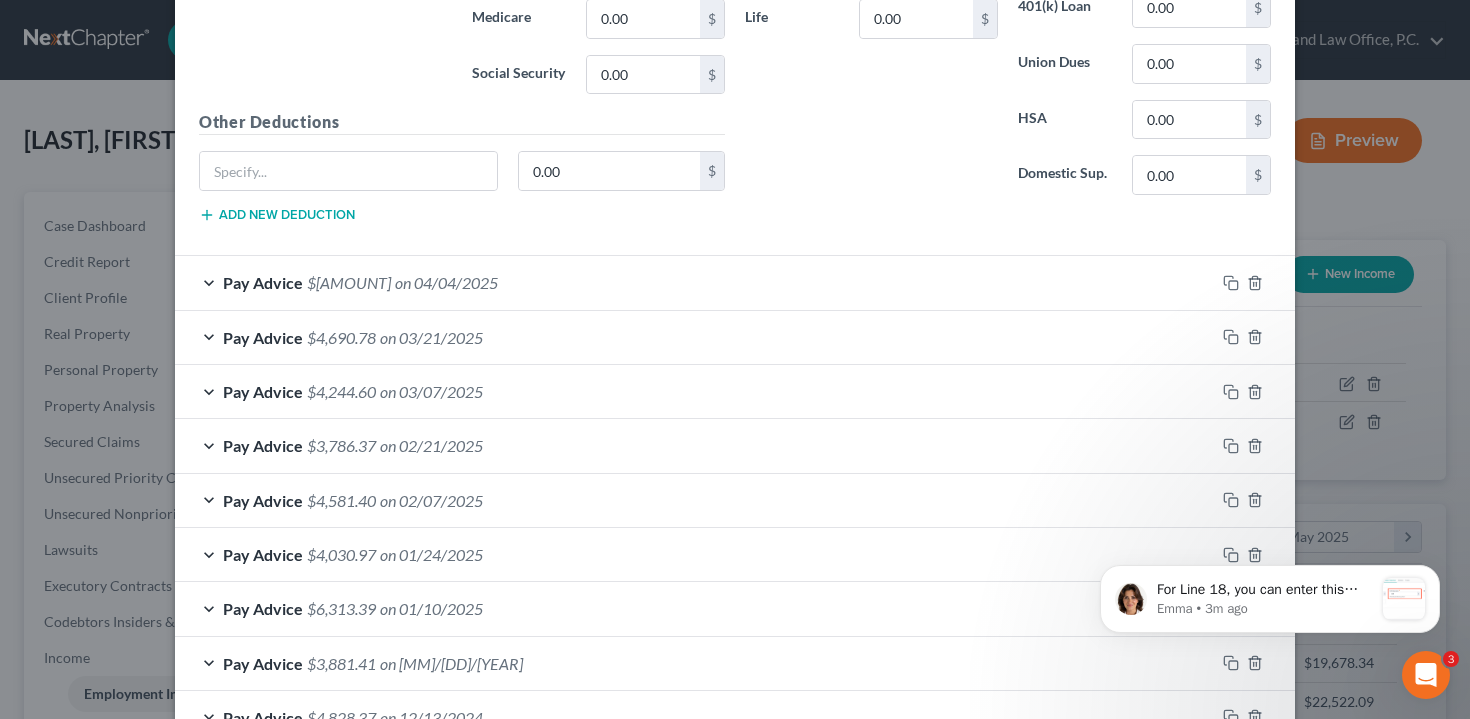 click on "Pay Advice $[AMOUNT] on [MM]/[DD]/[YEAR]" at bounding box center [695, 282] 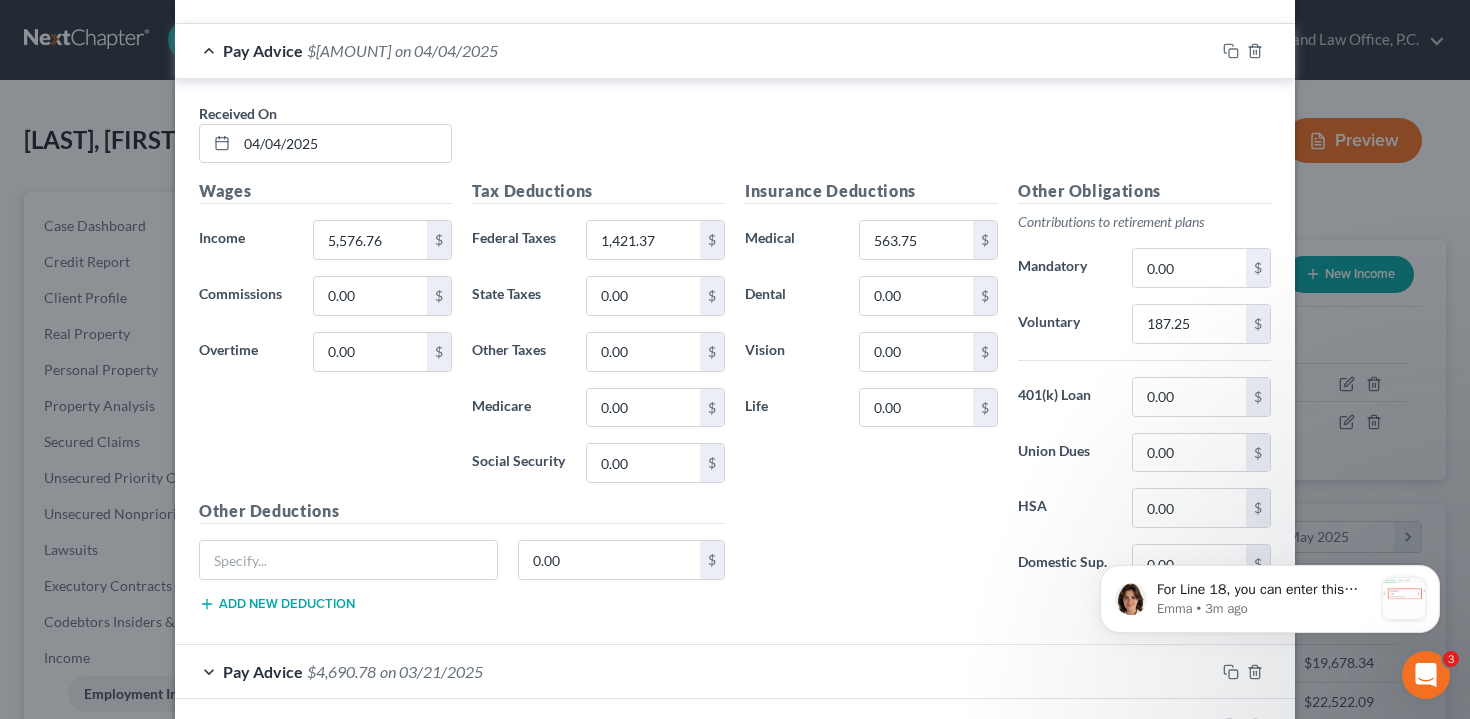 scroll, scrollTop: 3808, scrollLeft: 0, axis: vertical 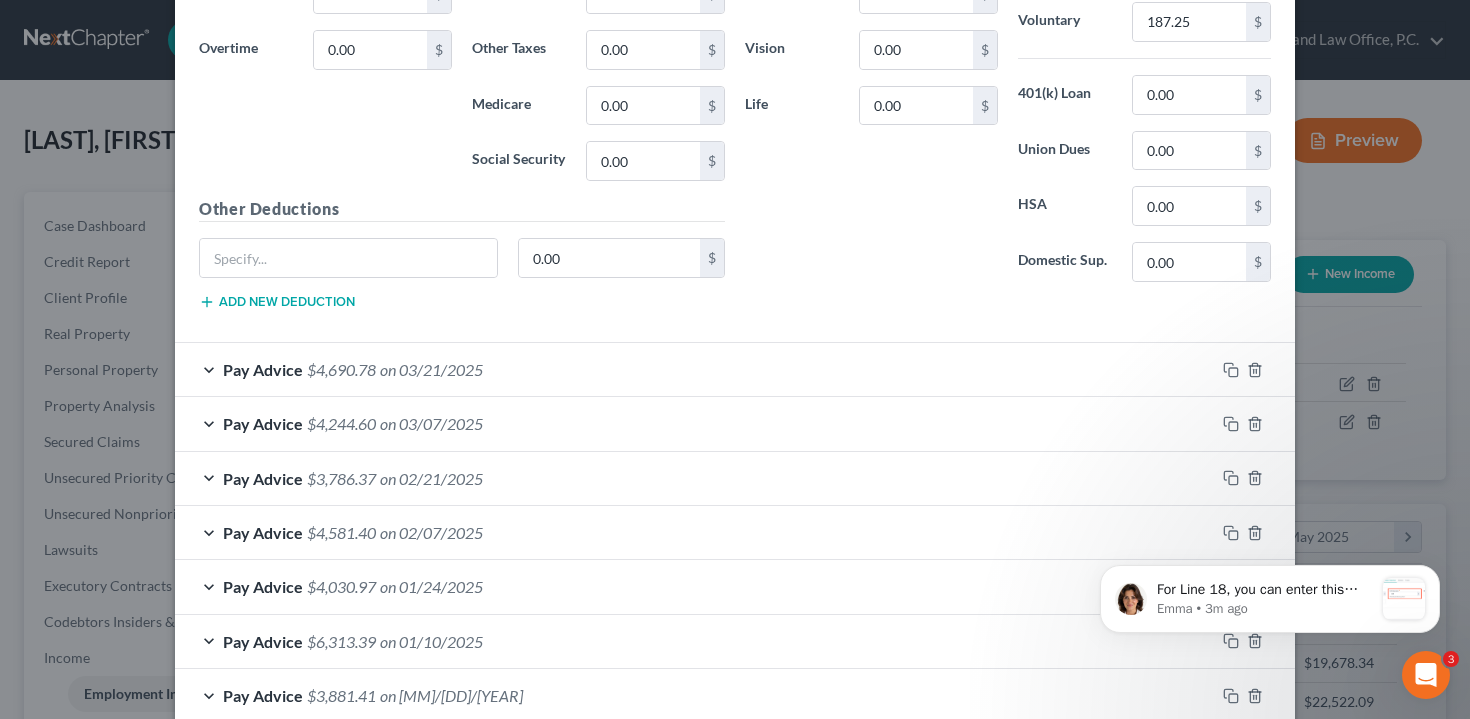 click on "Pay Advice $4,690.78 on 03/21/2025" at bounding box center [695, 369] 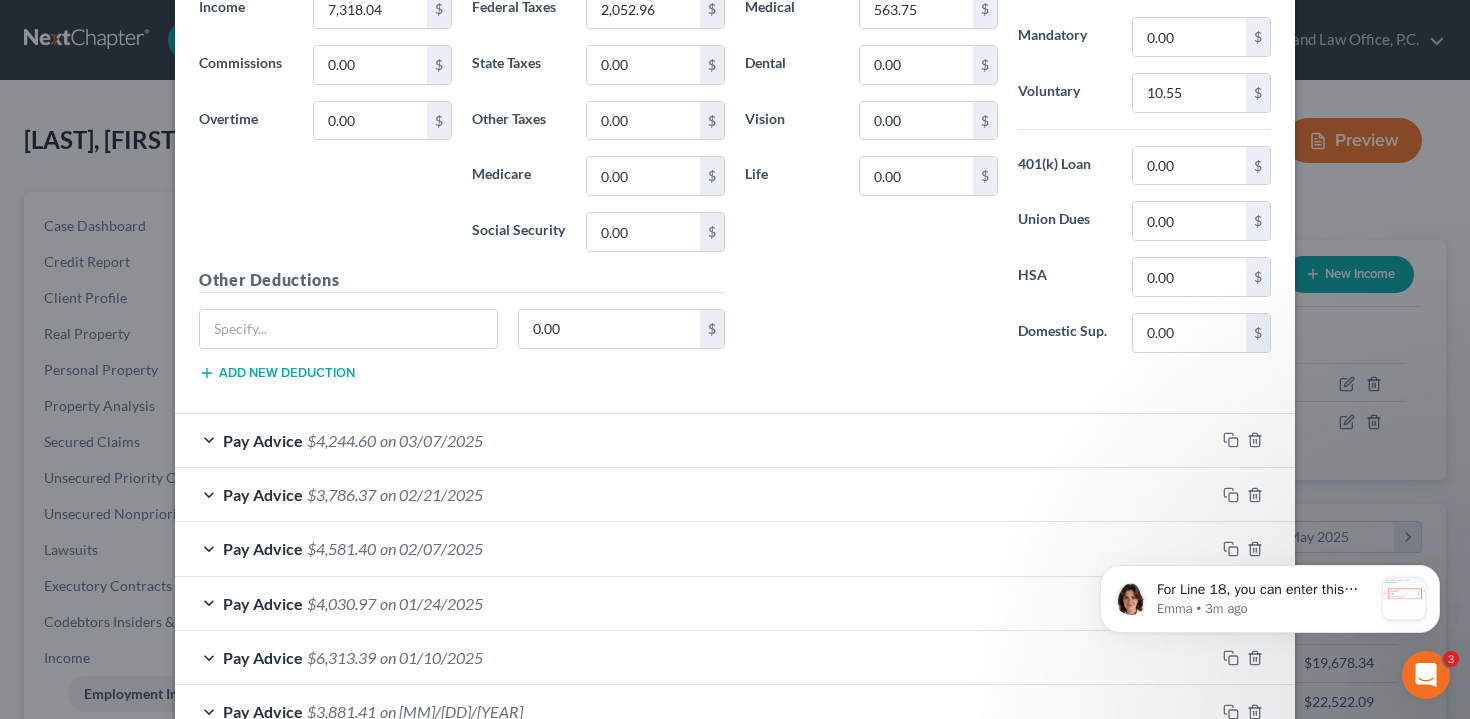 scroll, scrollTop: 4762, scrollLeft: 0, axis: vertical 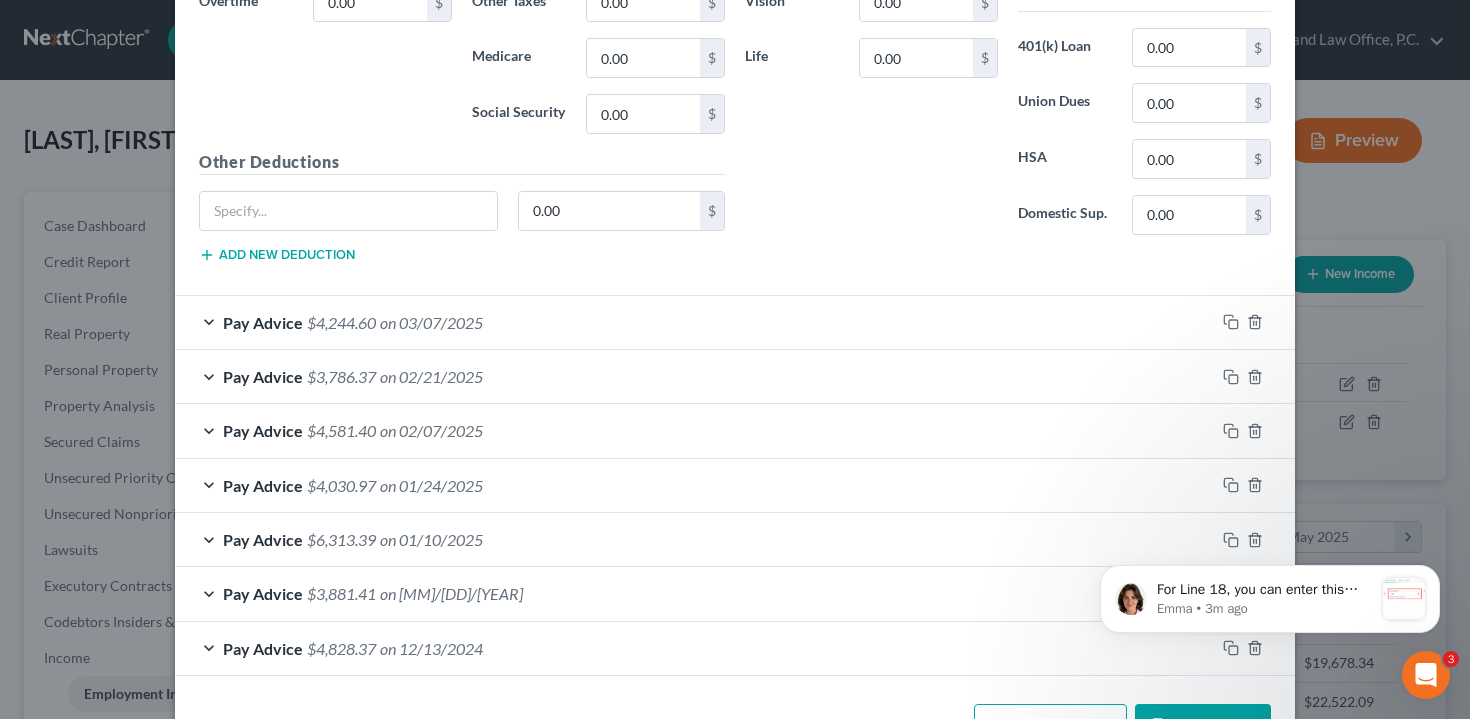 click on "Pay Advice $[AMOUNT] on [MM]/[DD]/[YEAR]" at bounding box center [695, 322] 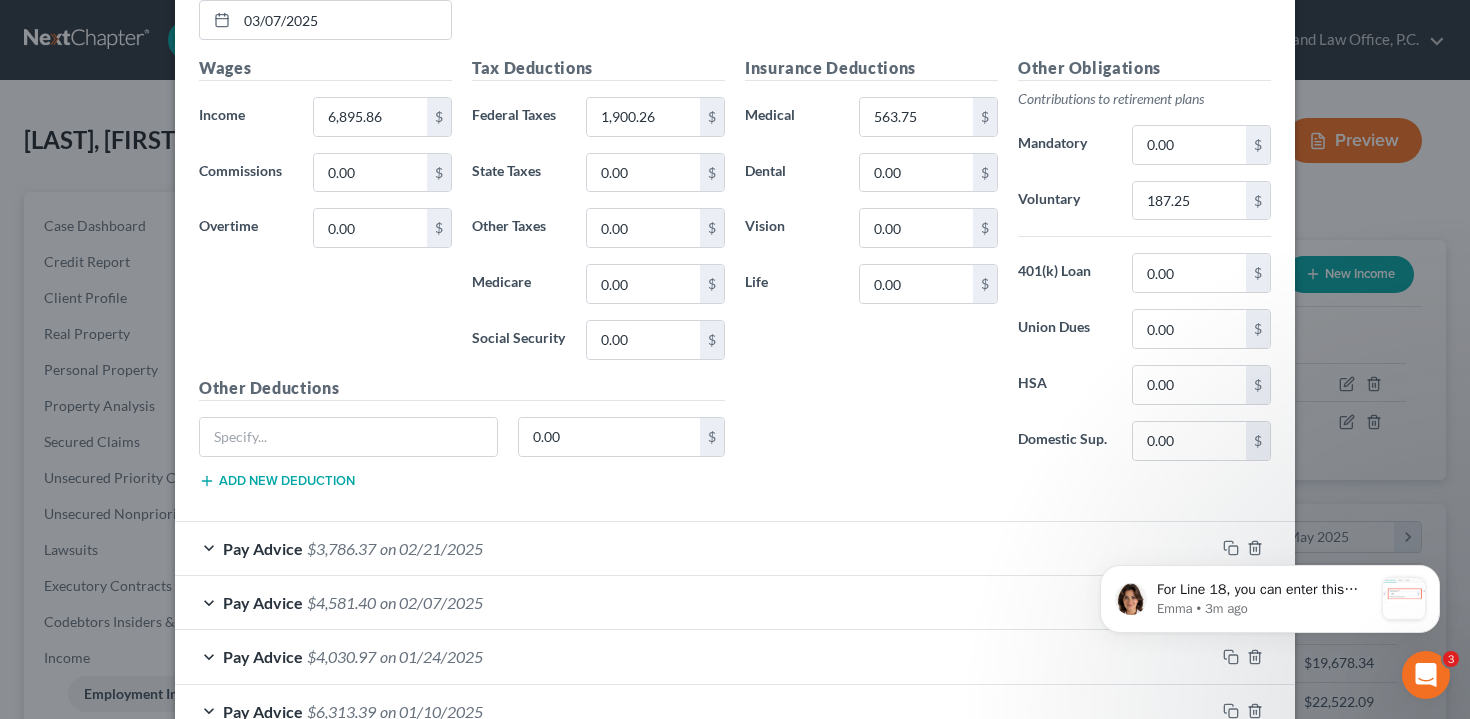 scroll, scrollTop: 5159, scrollLeft: 0, axis: vertical 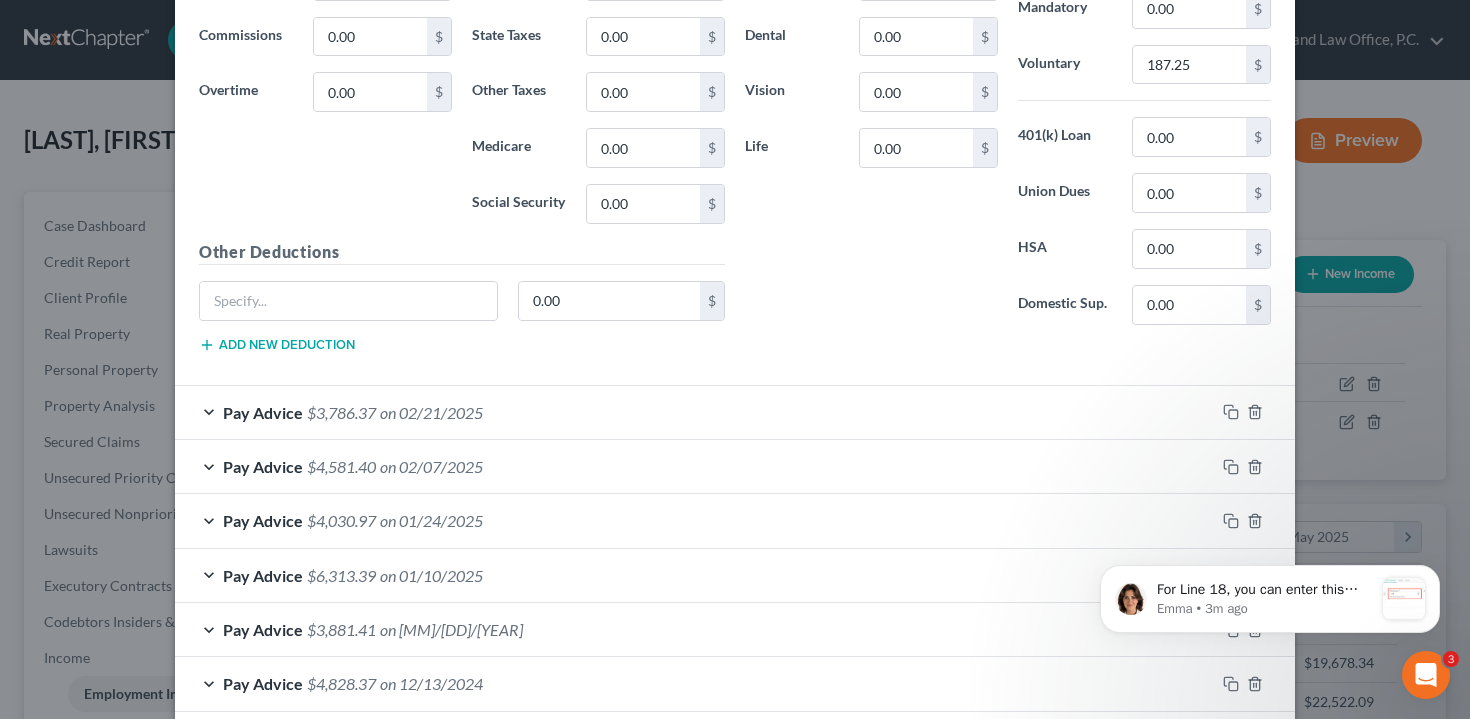 click on "Pay Advice $[AMOUNT] on [MM]/[DD]/[YEAR]" at bounding box center (695, 412) 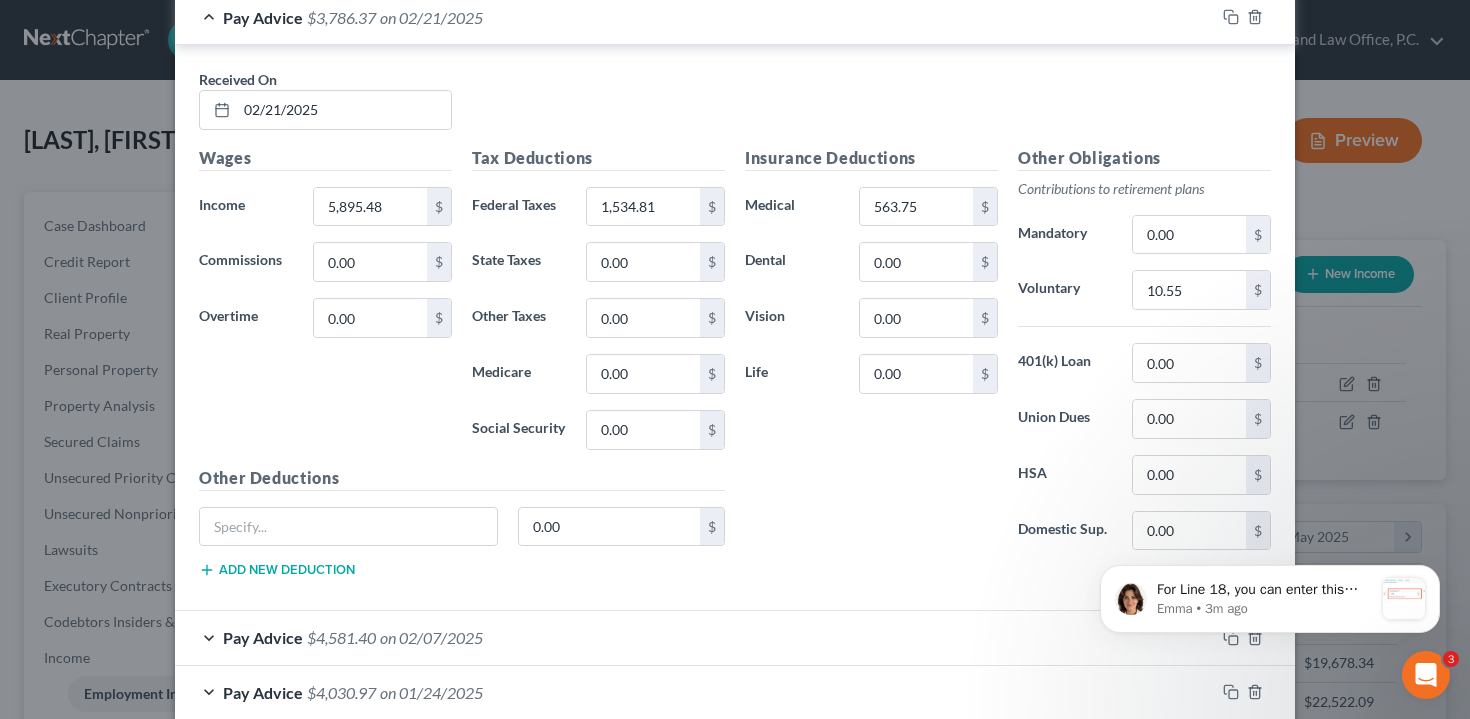scroll, scrollTop: 5696, scrollLeft: 0, axis: vertical 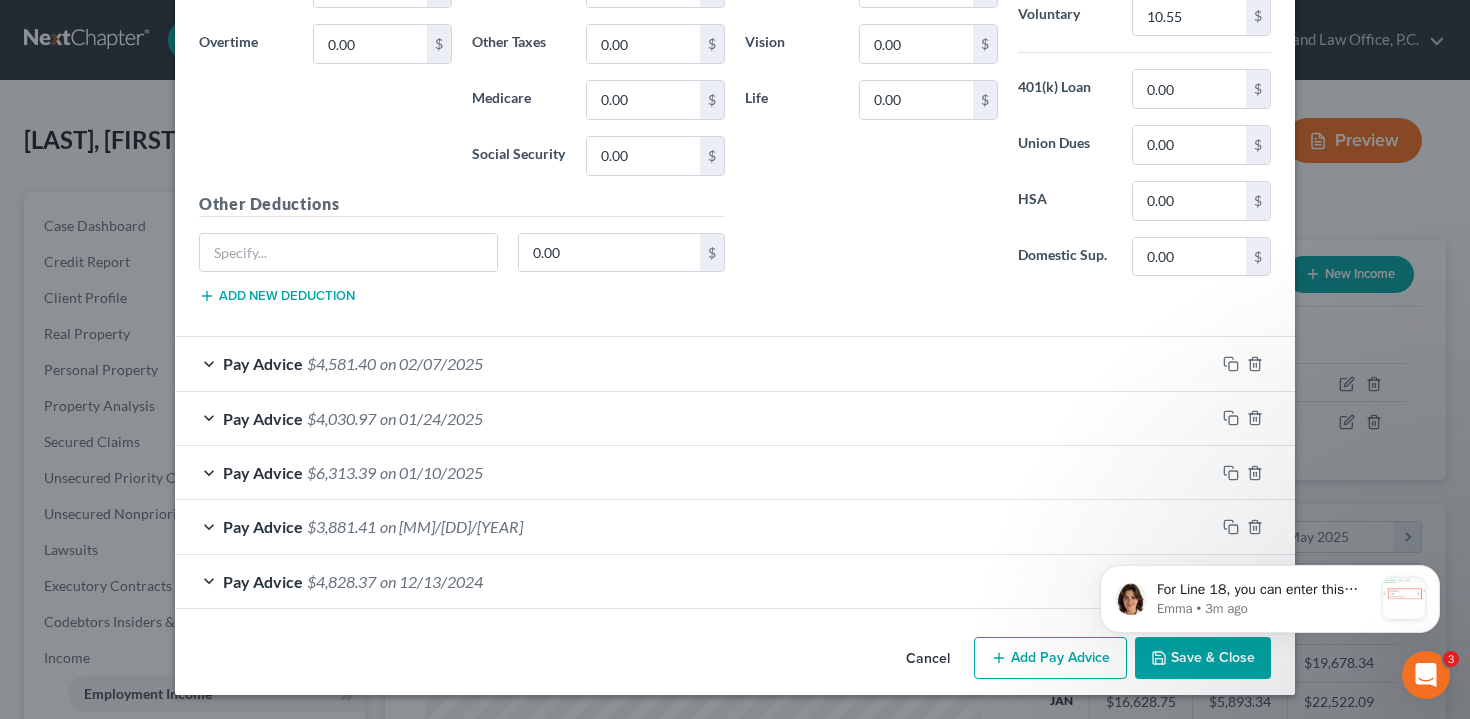 click on "Pay Advice $4,581.40 on 02/07/2025" at bounding box center [695, 363] 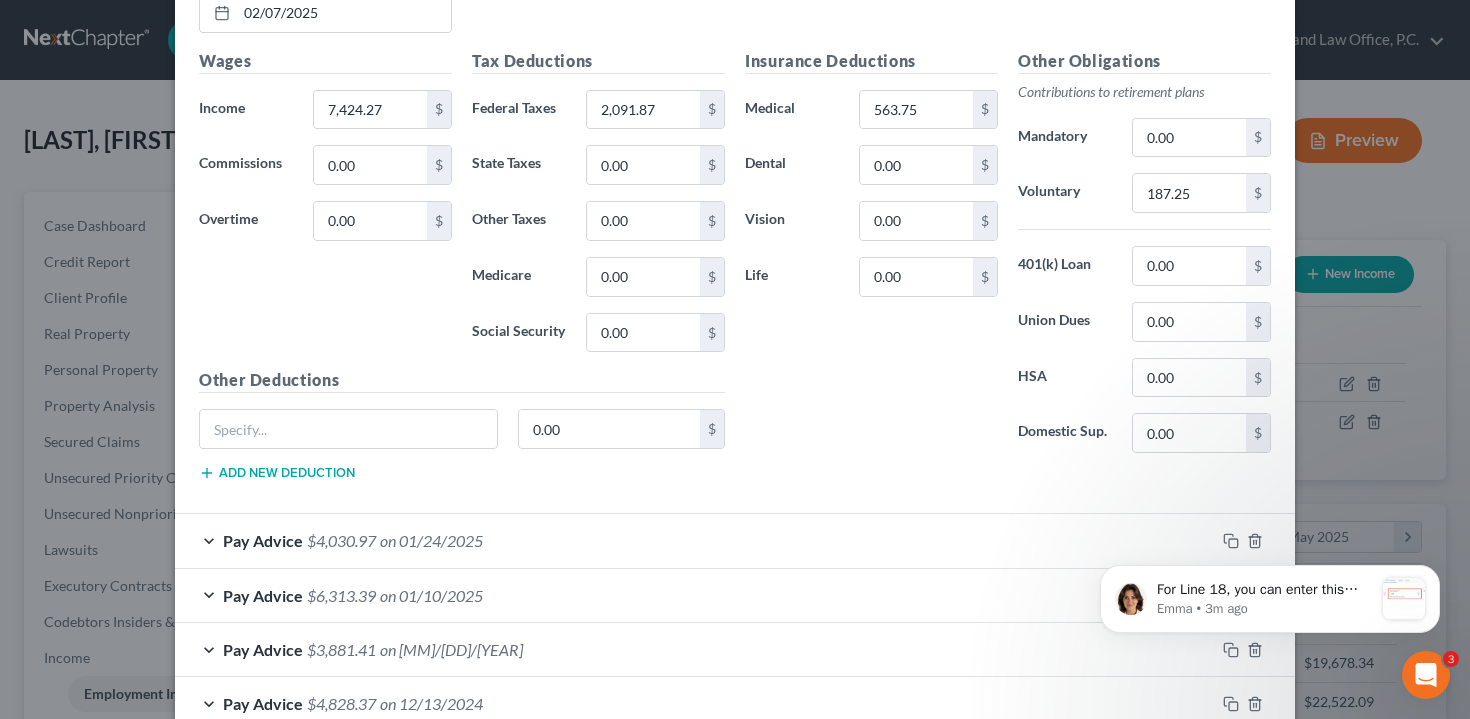 scroll, scrollTop: 6407, scrollLeft: 0, axis: vertical 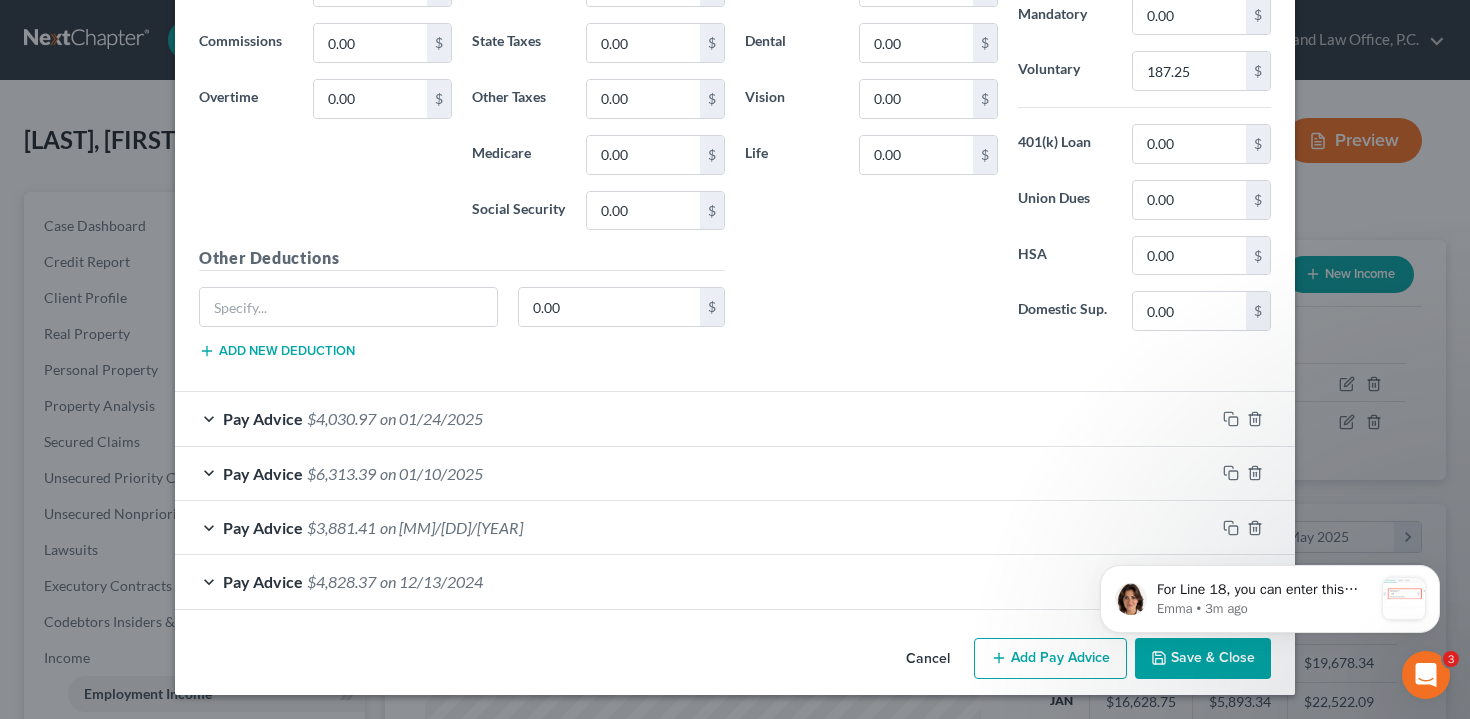click on "Pay Advice $[AMOUNT] on [MM]/[DD]/[YEAR]" at bounding box center (695, 418) 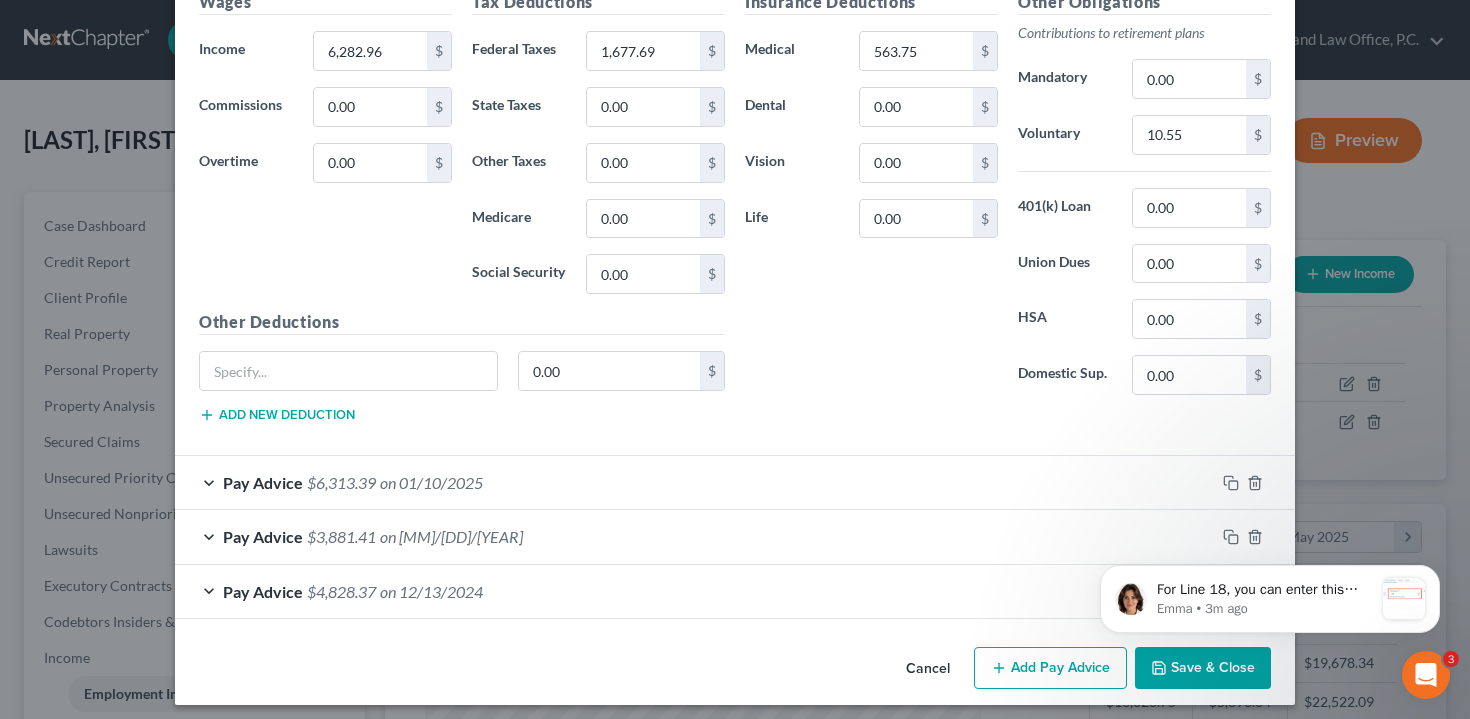 scroll, scrollTop: 7096, scrollLeft: 0, axis: vertical 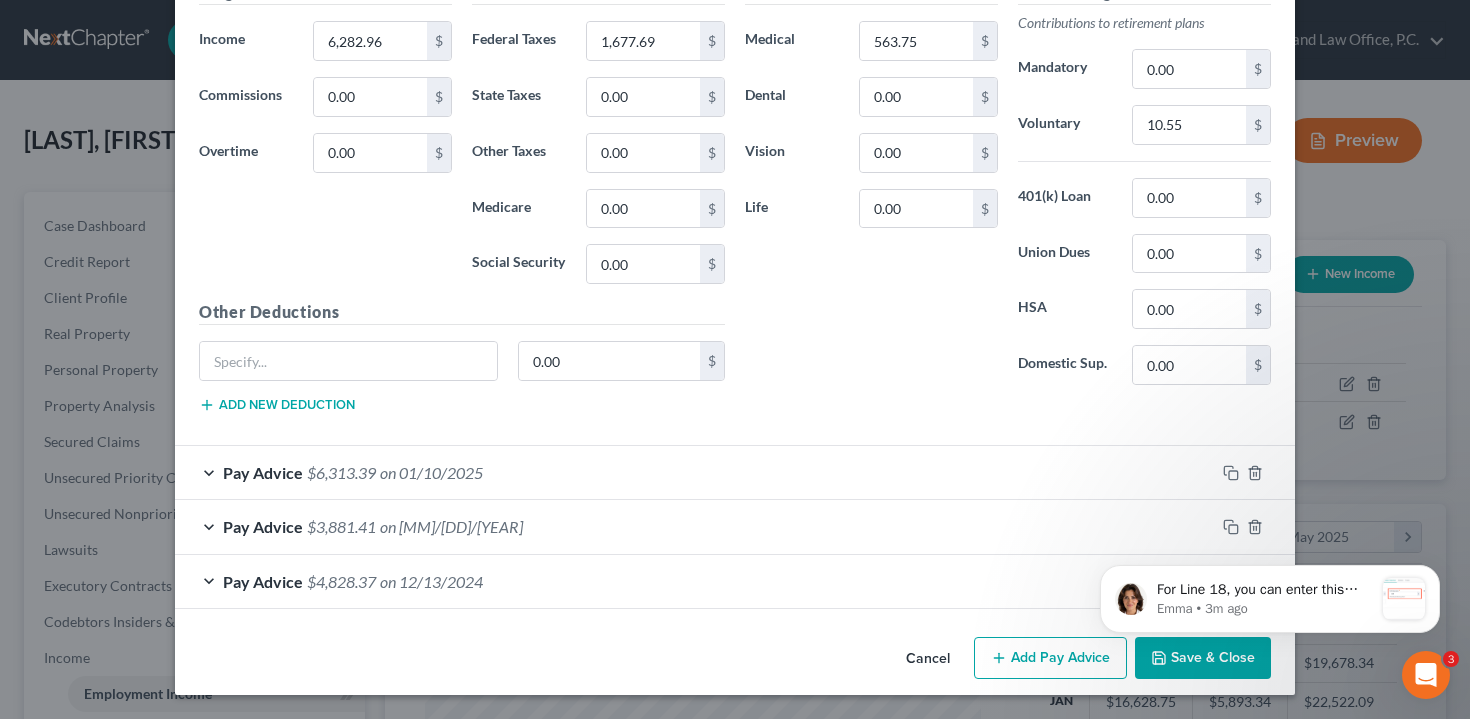 click on "Pay Advice $[AMOUNT] on [MM]/[DD]/[YEAR]" at bounding box center (695, 472) 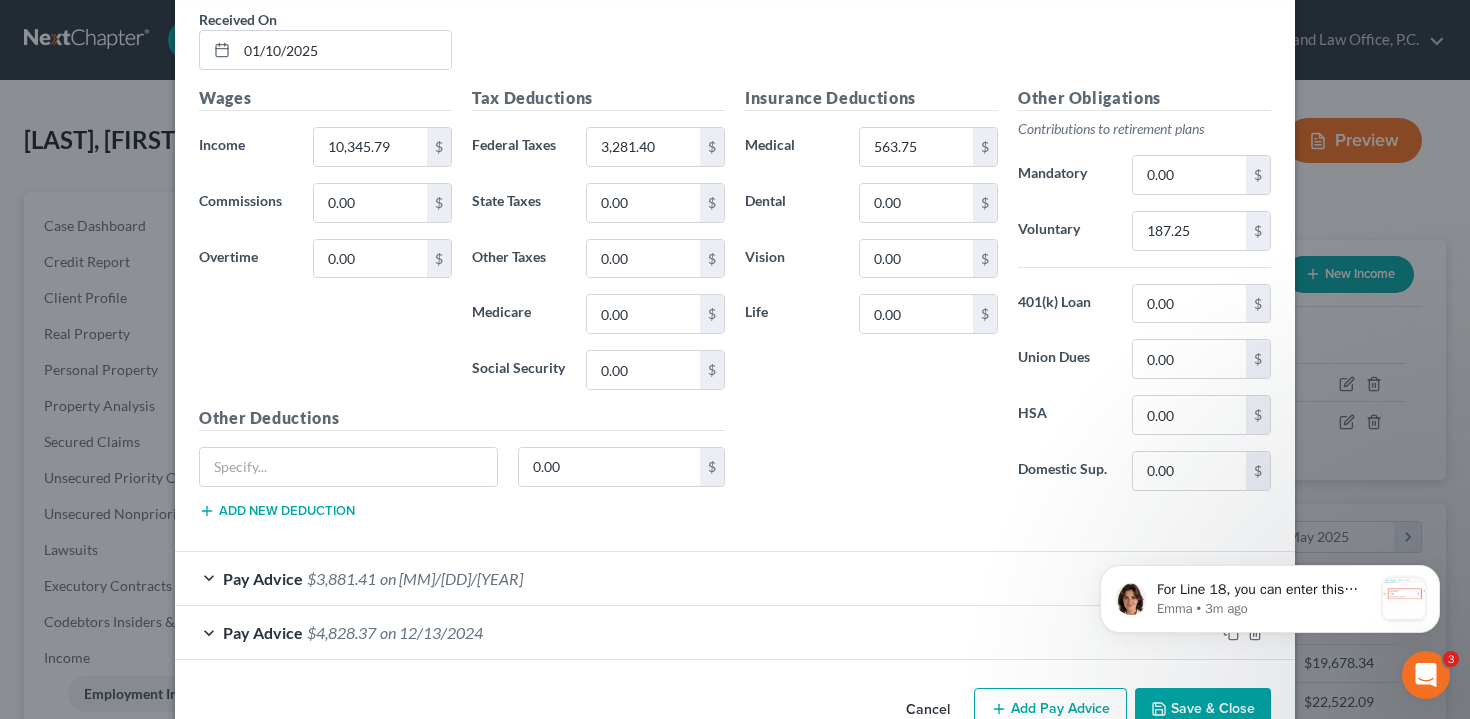 scroll, scrollTop: 7614, scrollLeft: 0, axis: vertical 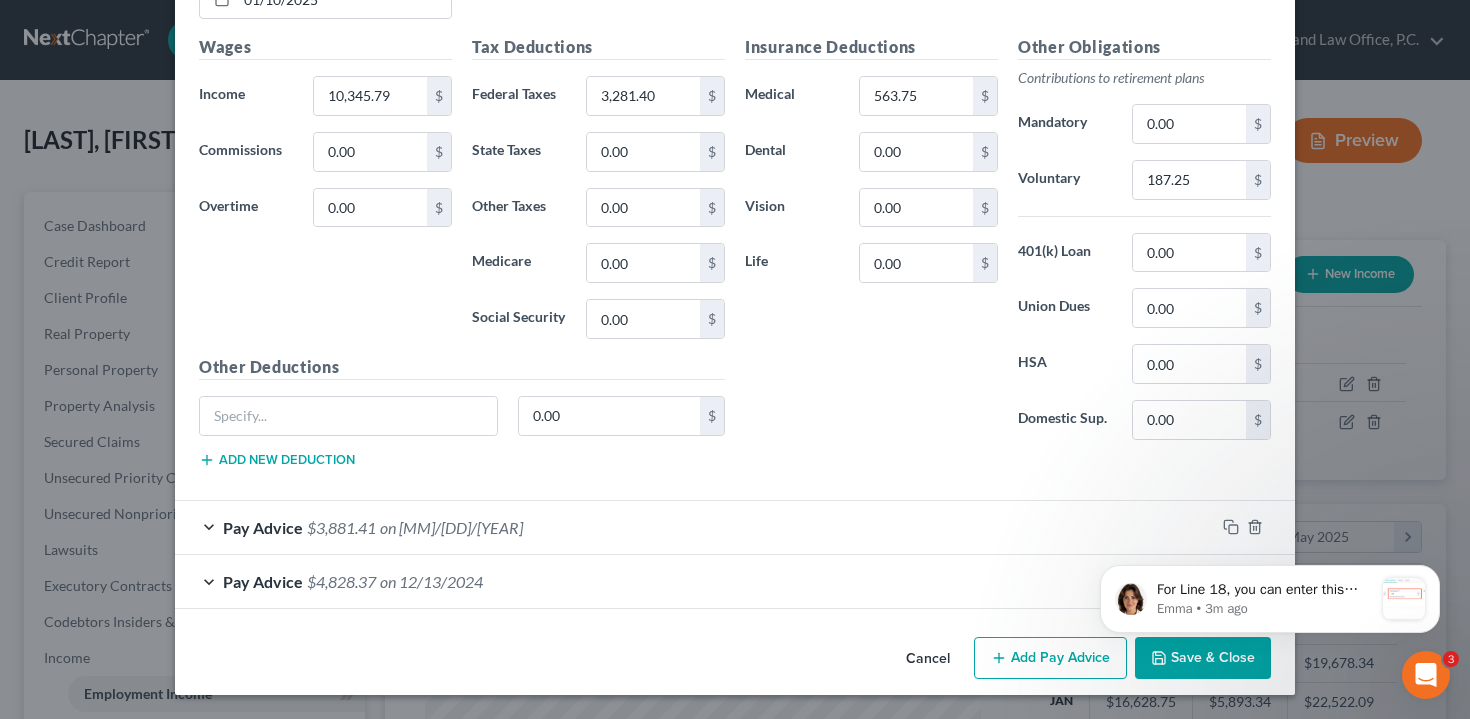 click on "Pay Advice $3,881.41 on 12/22/2024" at bounding box center (695, 527) 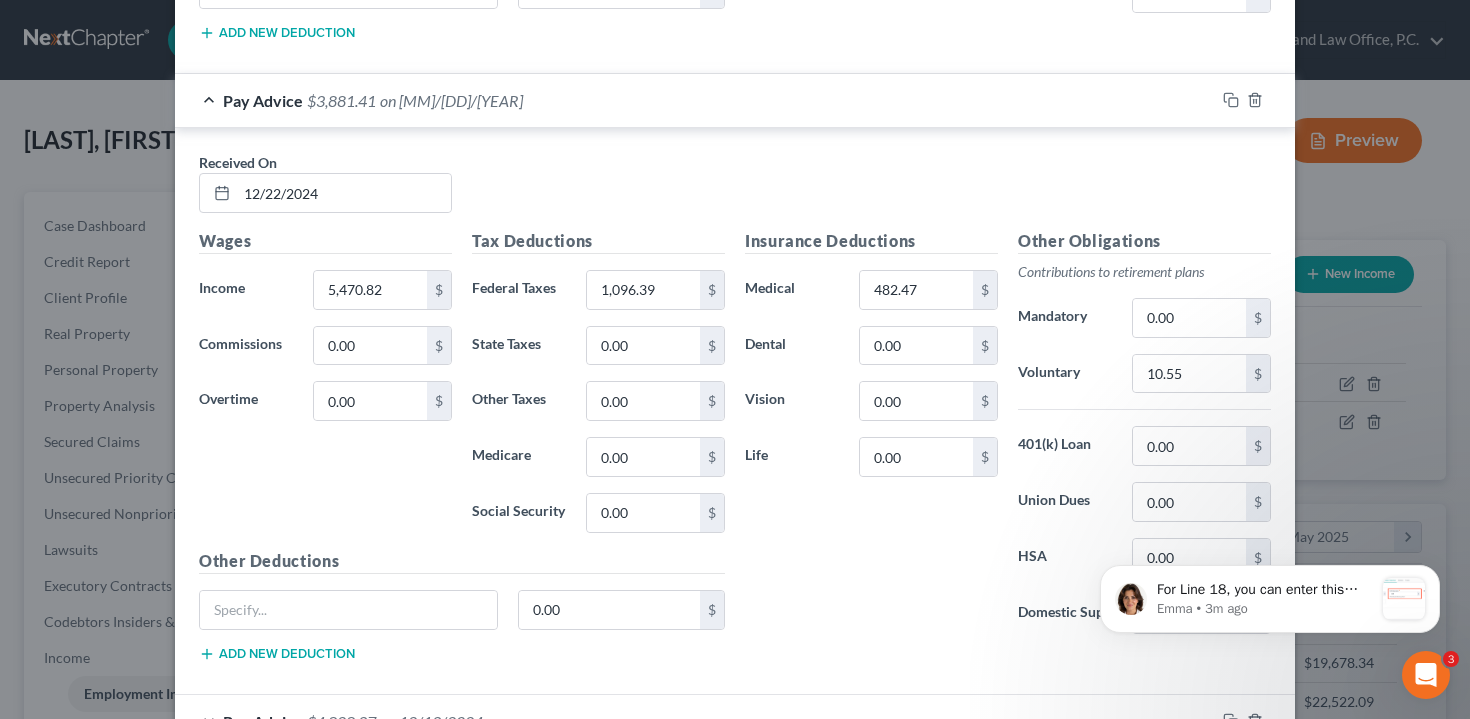 scroll, scrollTop: 8122, scrollLeft: 0, axis: vertical 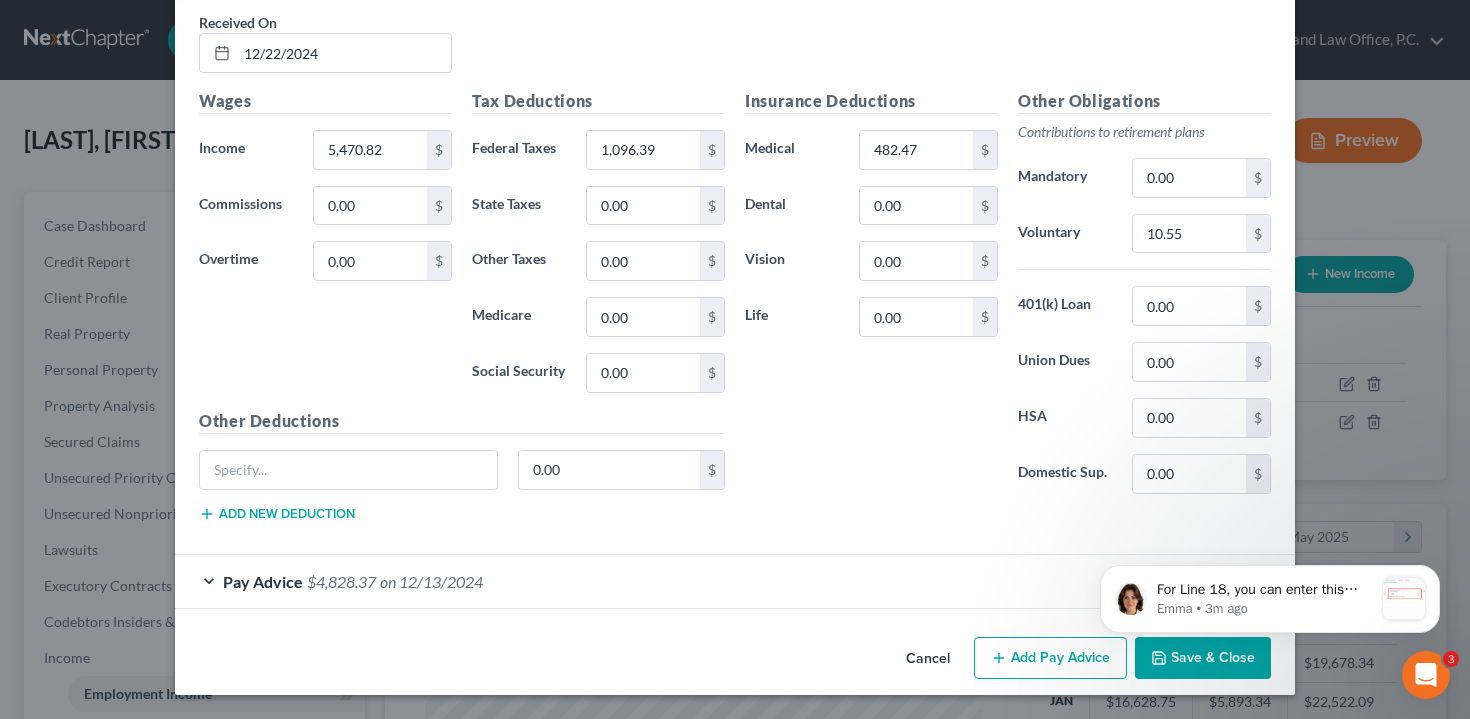 click on "Pay Advice $4,828.37 on 12/13/2024" at bounding box center (695, 581) 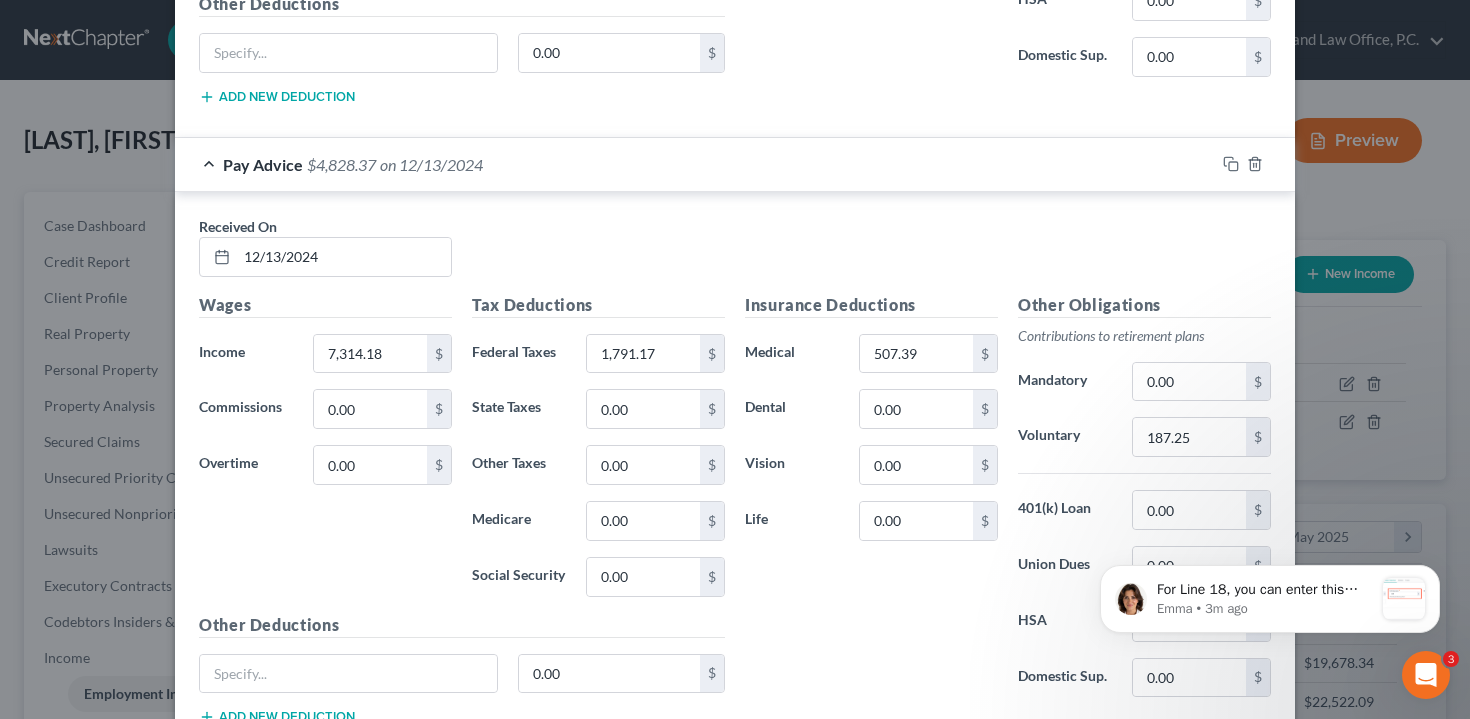 scroll, scrollTop: 8665, scrollLeft: 0, axis: vertical 